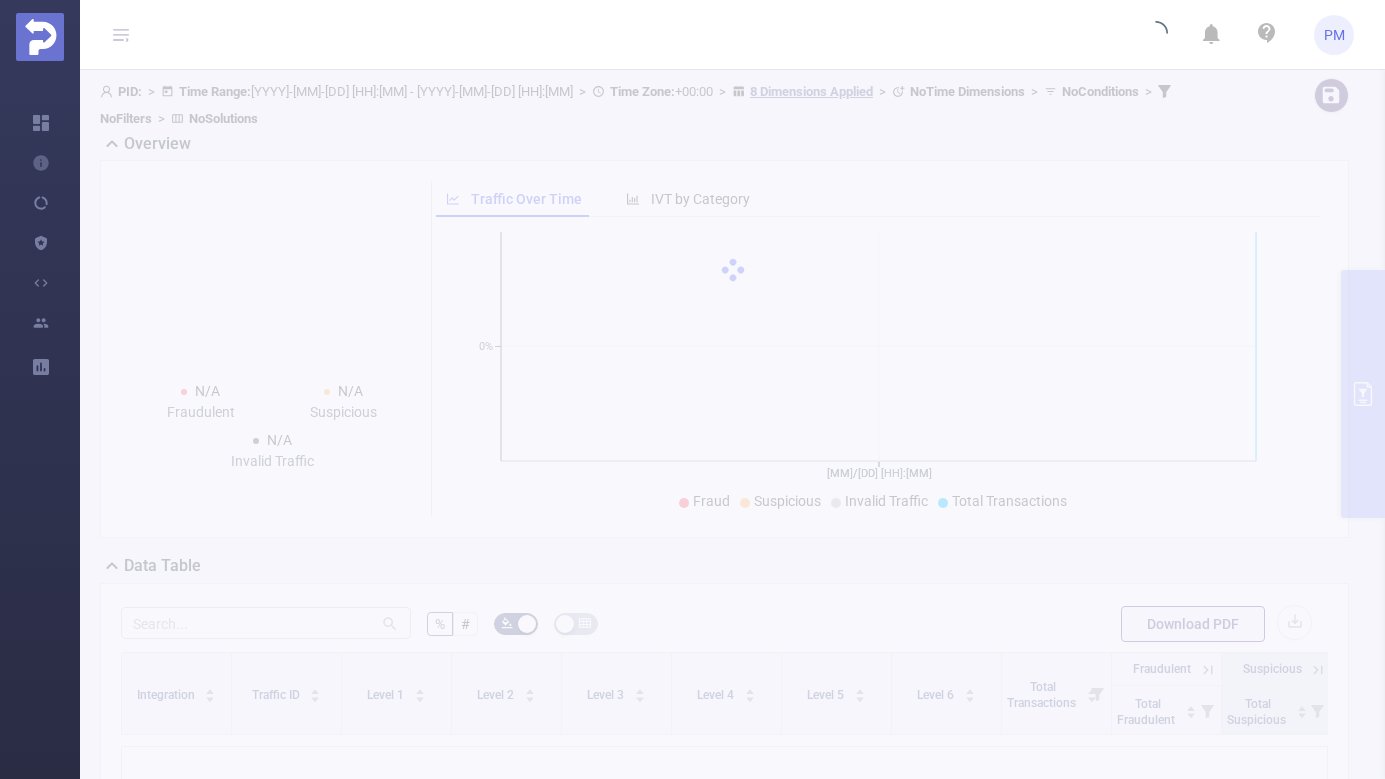 scroll, scrollTop: 0, scrollLeft: 0, axis: both 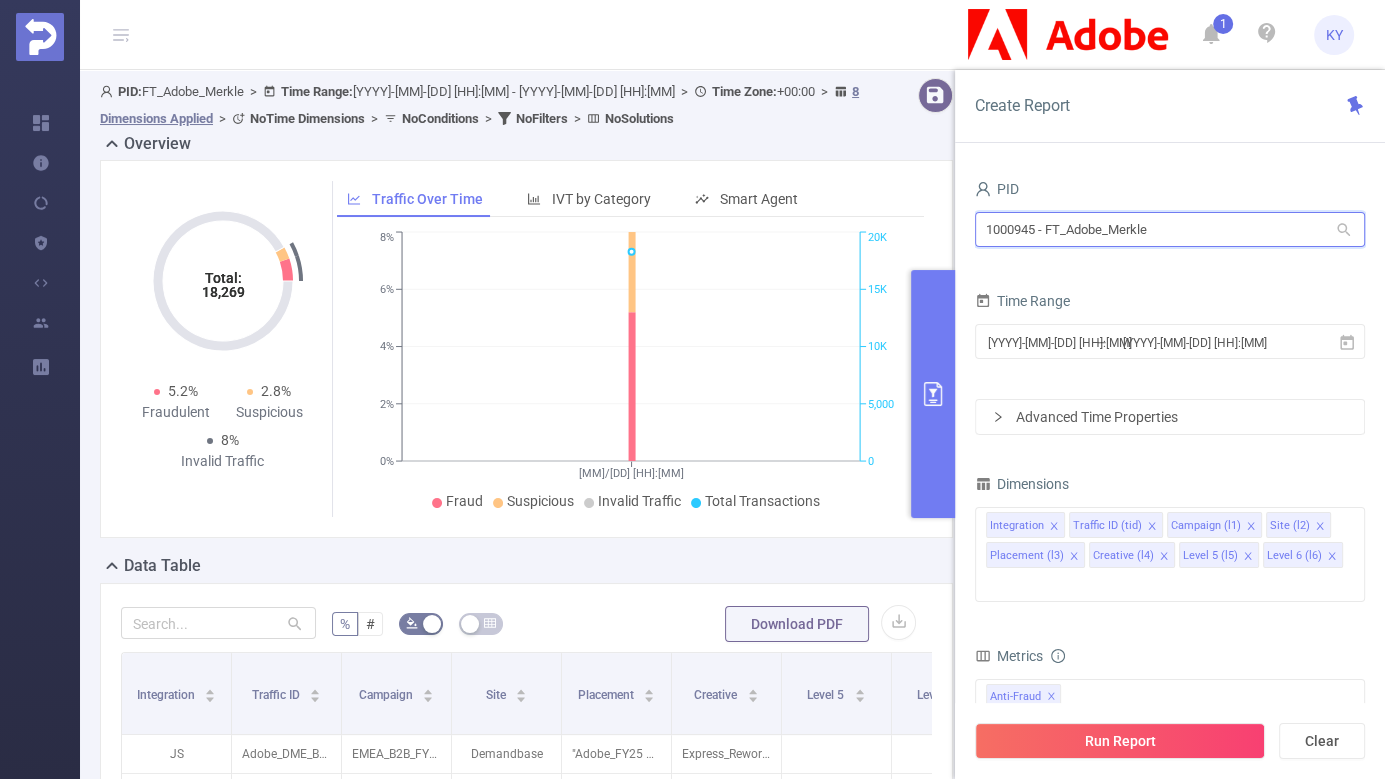 click on "1000945 - FT_Adobe_Merkle" at bounding box center [1170, 229] 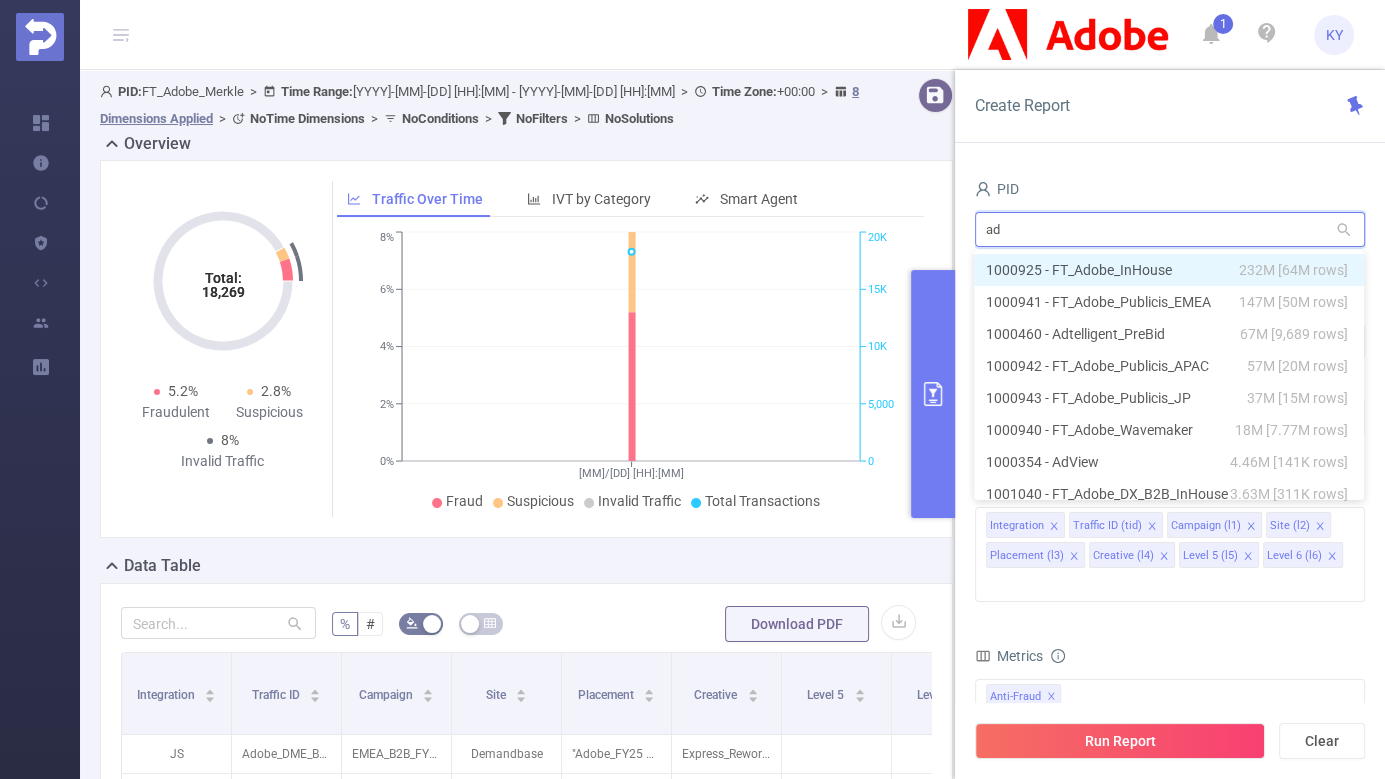 type on "a" 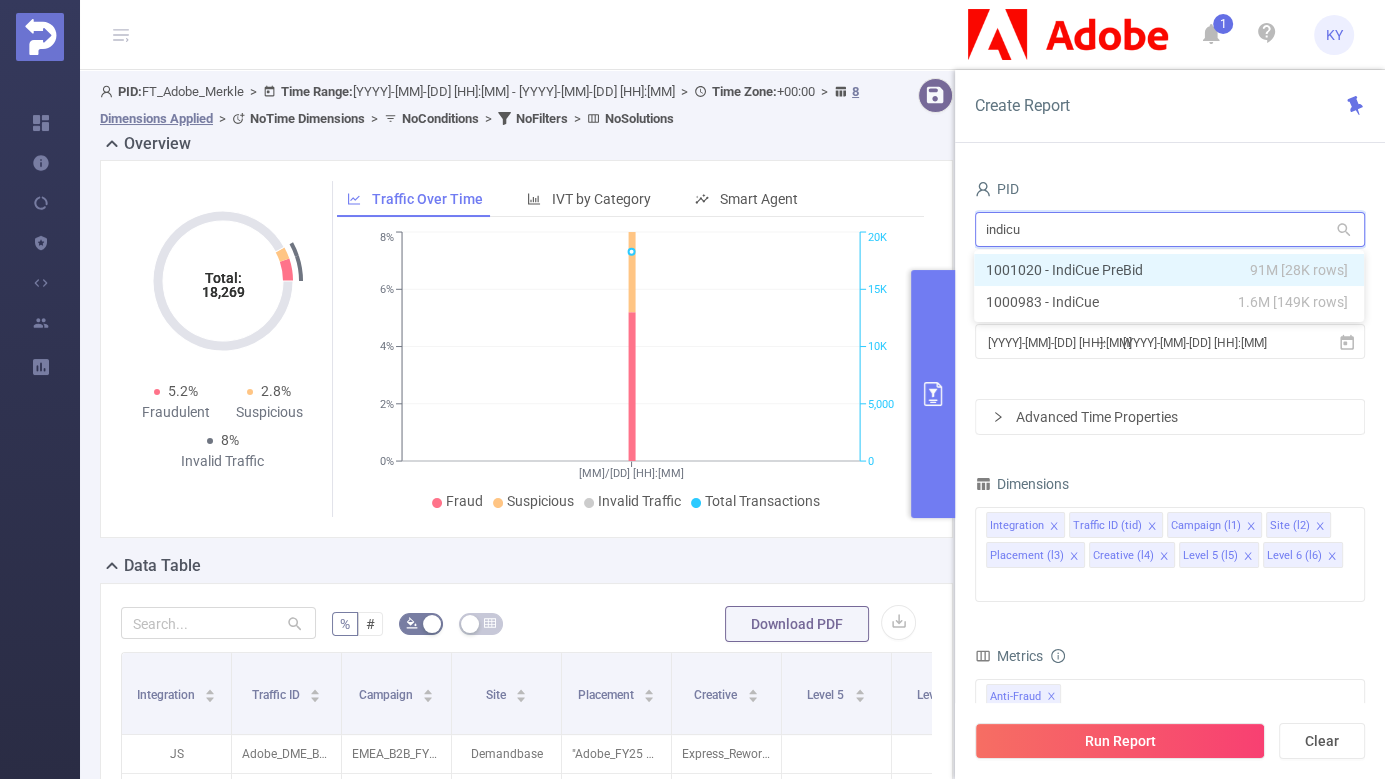 type on "indicue" 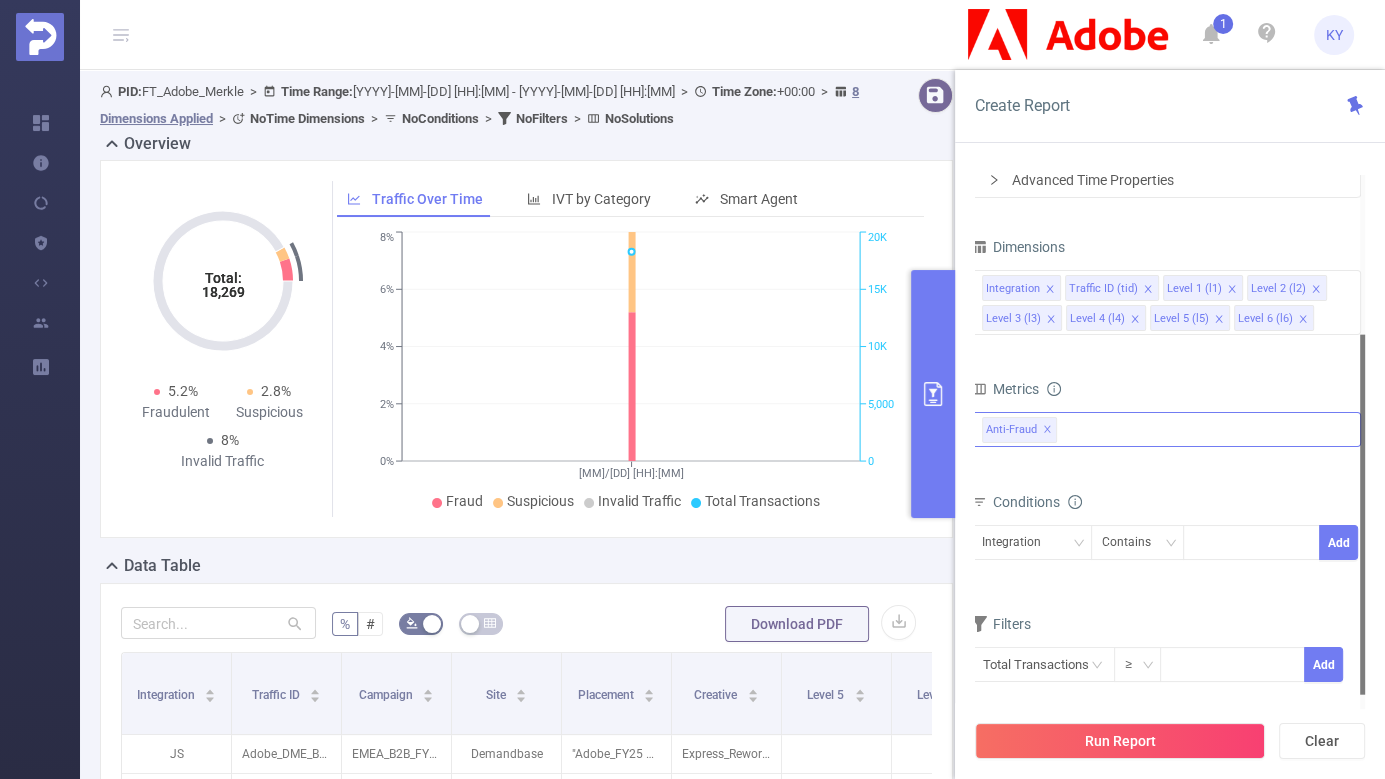 click on "Anti-Fraud    ✕" at bounding box center (1166, 429) 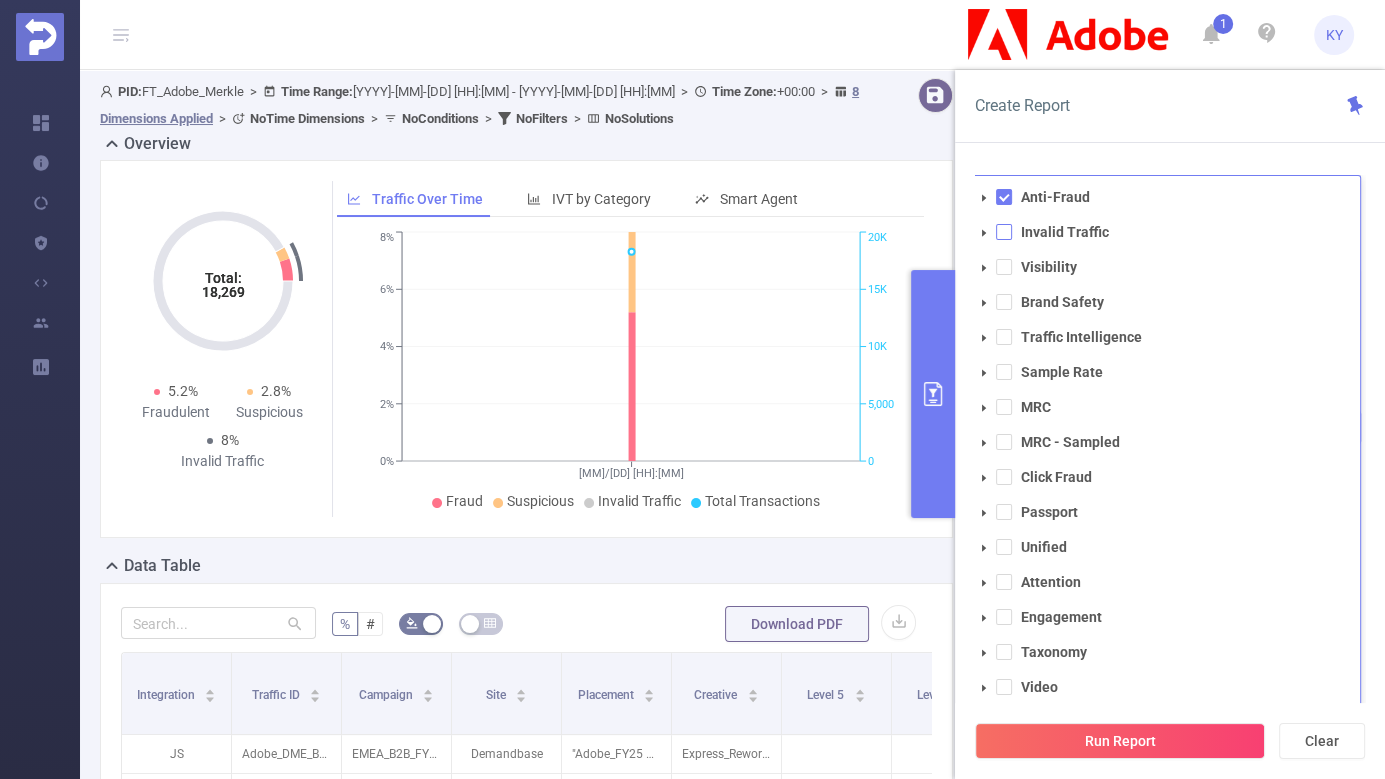 click at bounding box center [1004, 232] 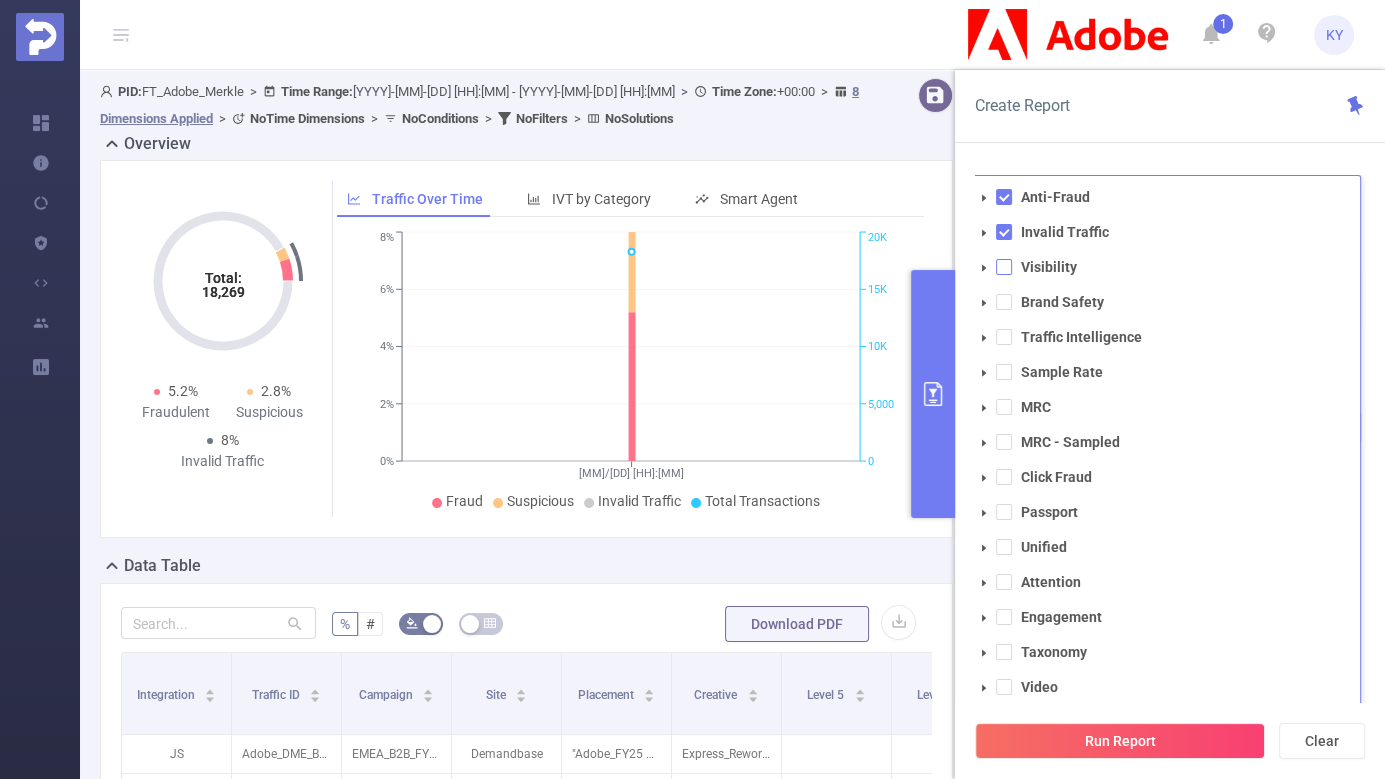 click at bounding box center [1004, 267] 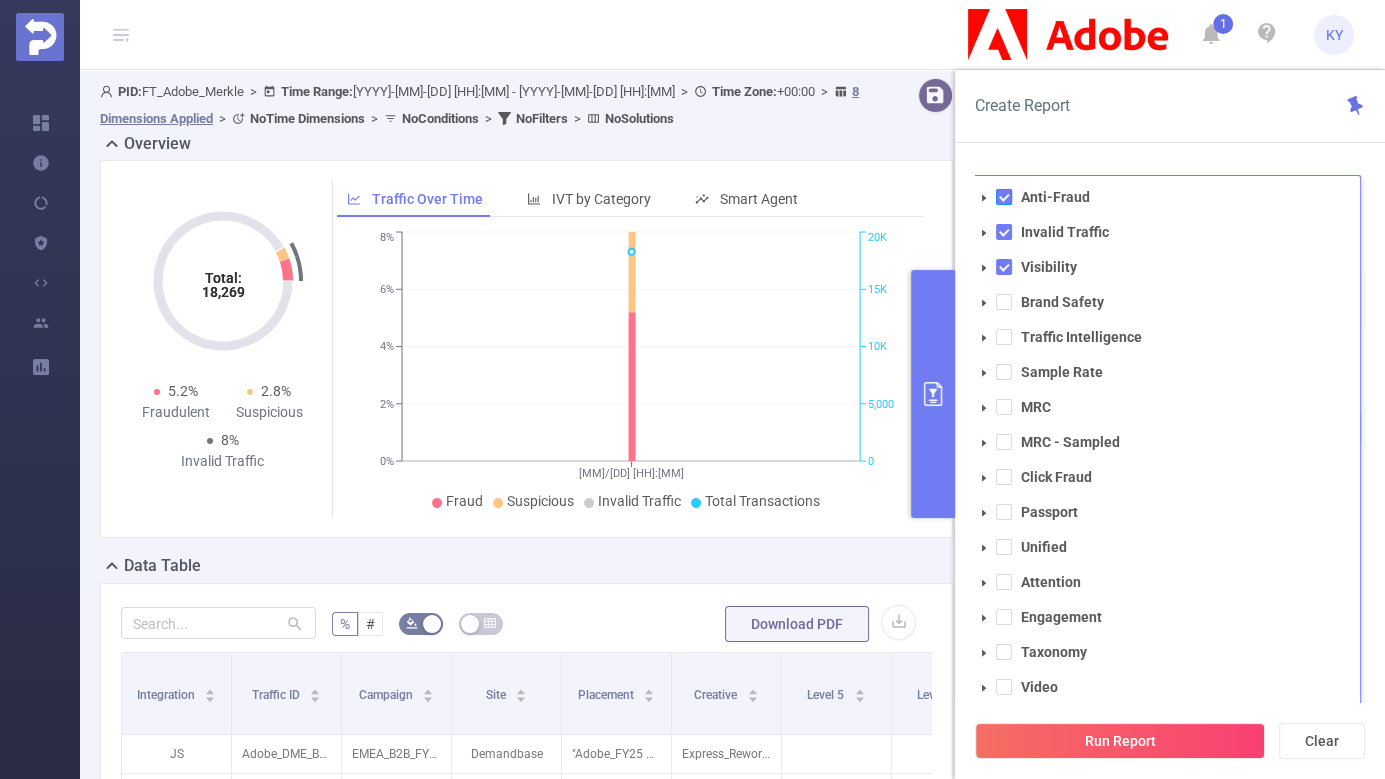 click at bounding box center [1004, 197] 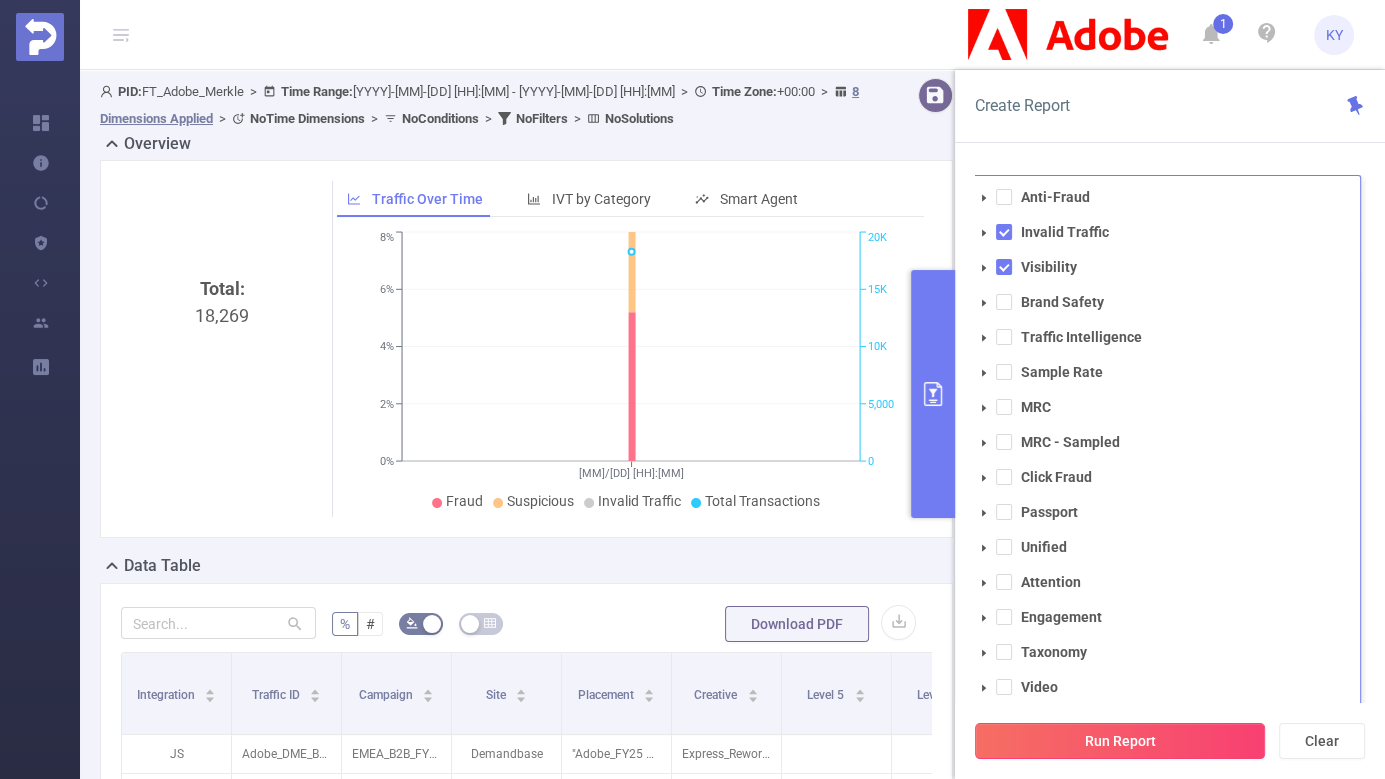 click on "Run Report" at bounding box center (1120, 741) 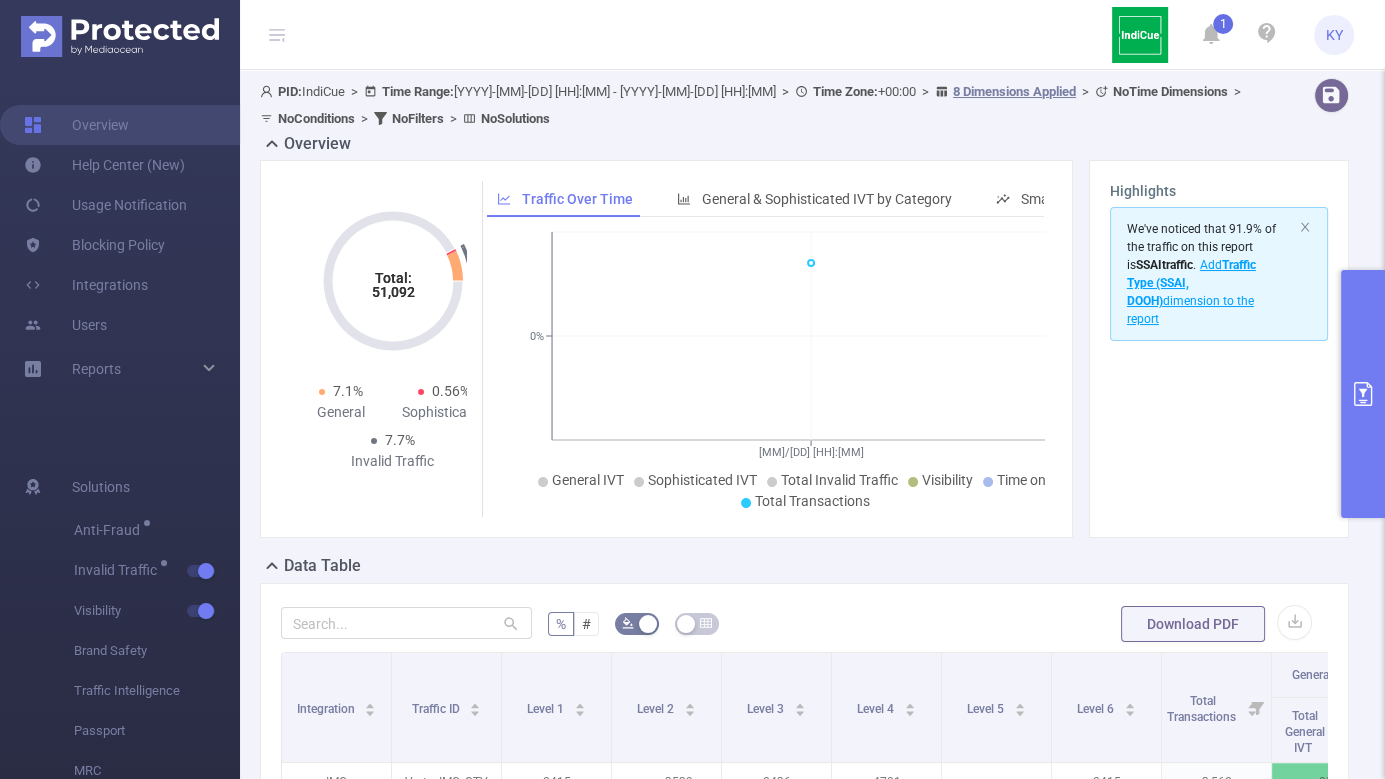 type 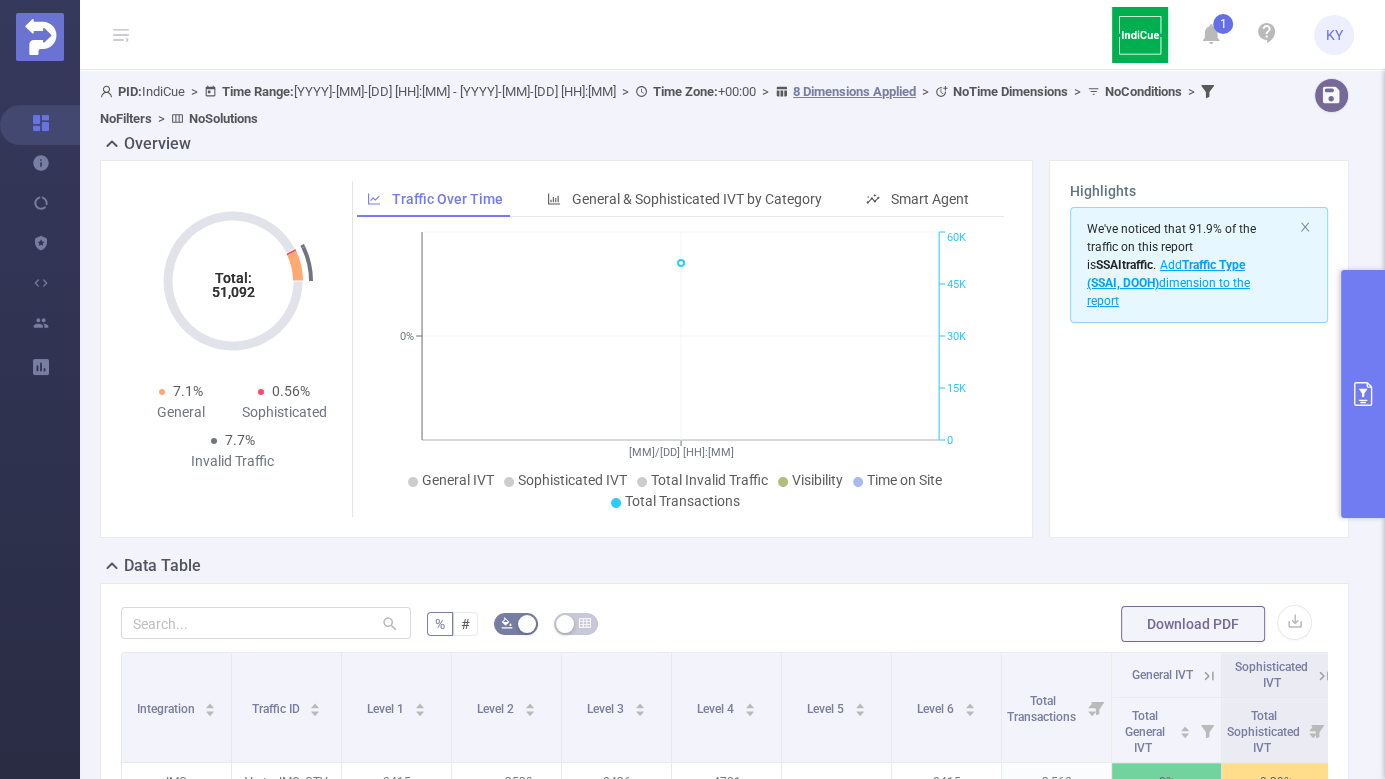 click on "Overview" at bounding box center [732, 146] 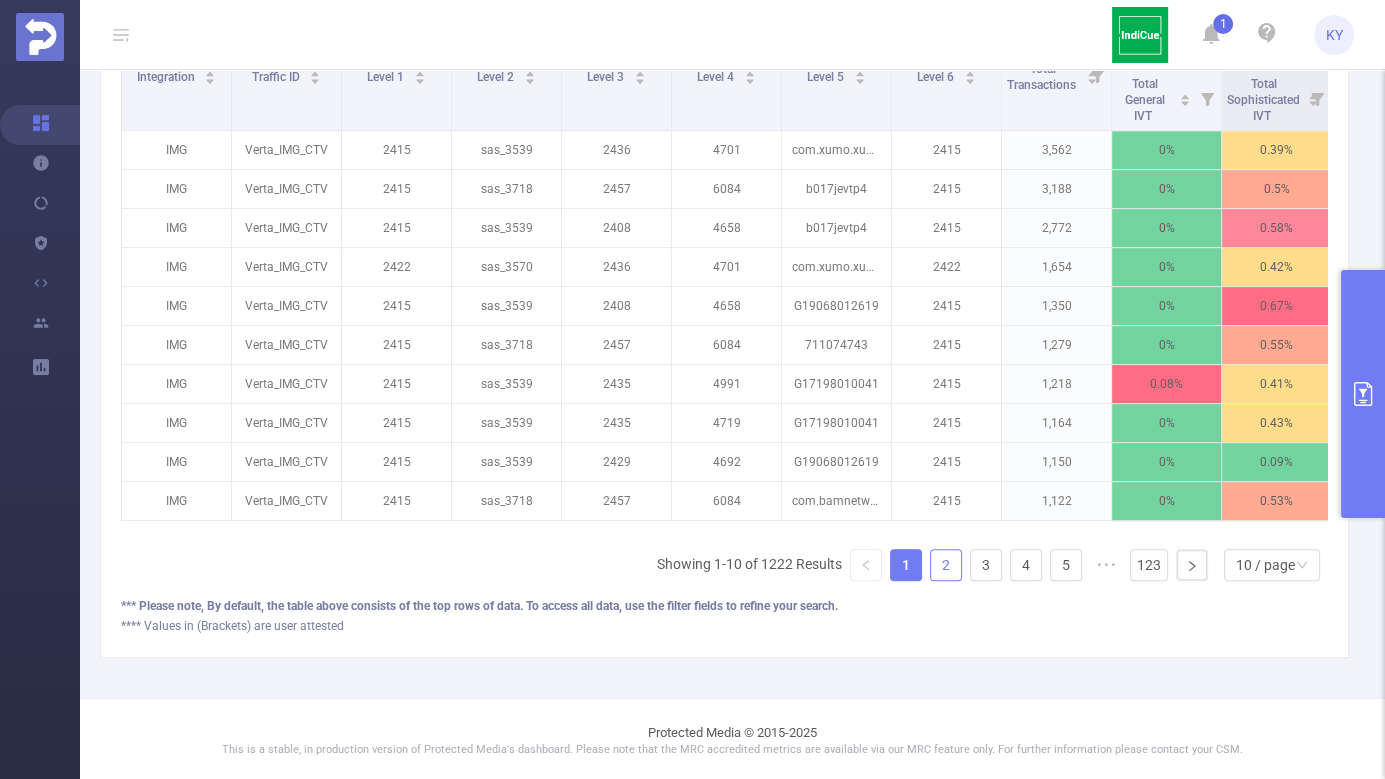 click on "2" at bounding box center (946, 565) 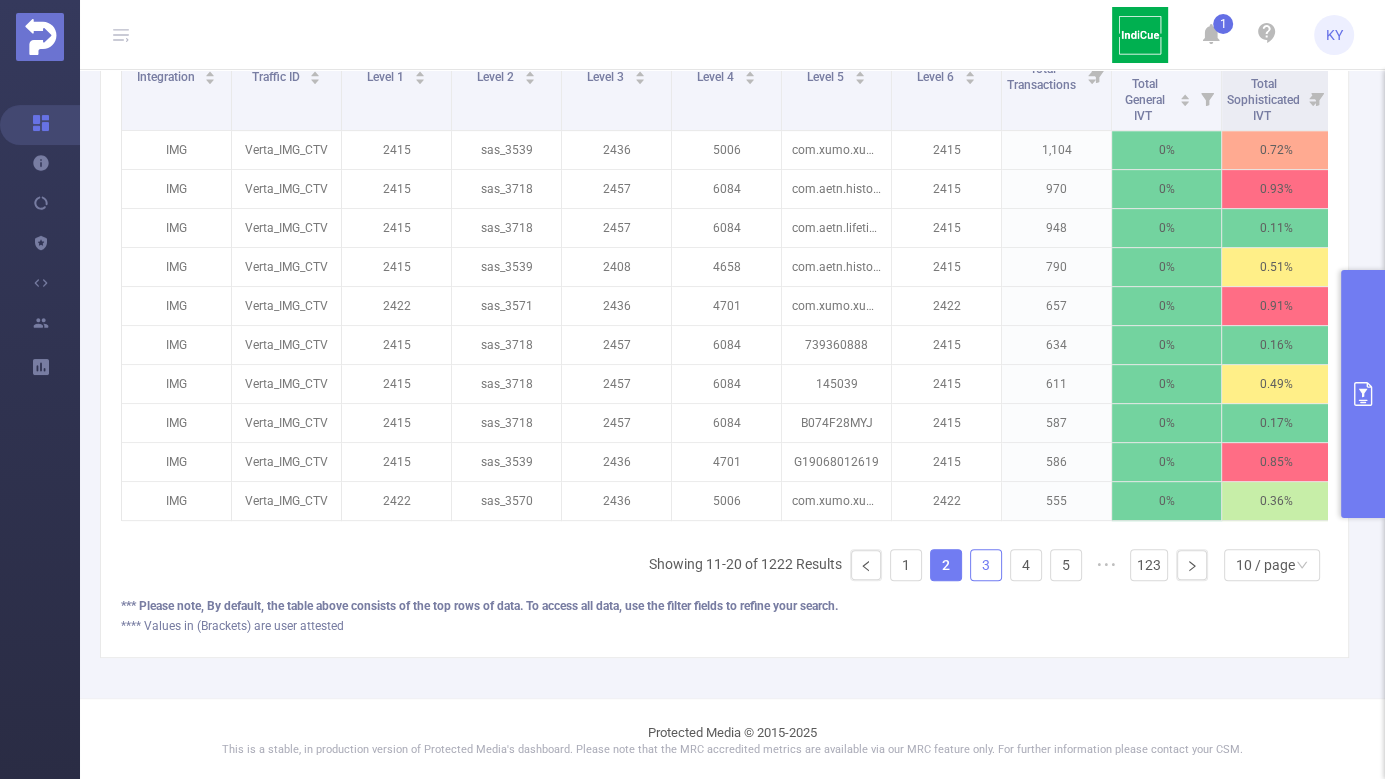 click on "3" at bounding box center [986, 565] 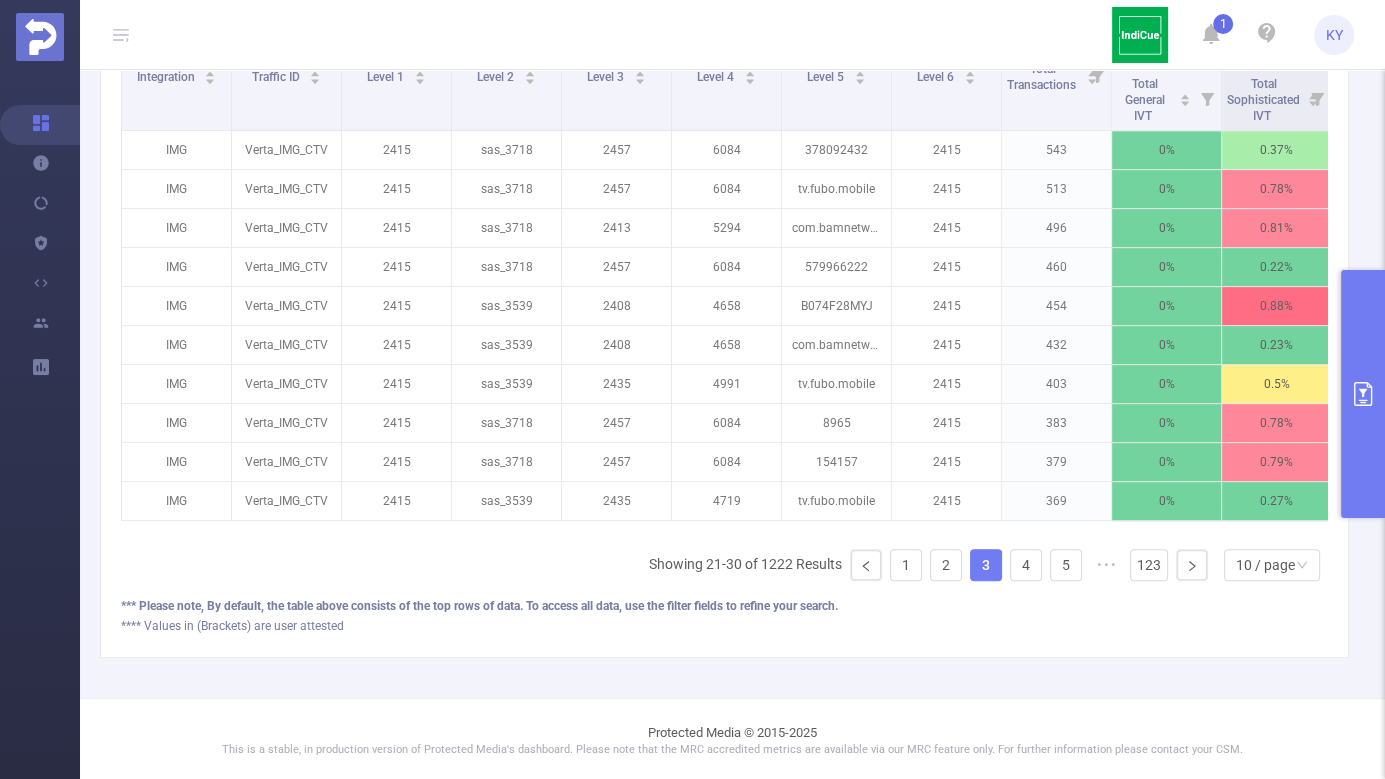 click on "Showing 21-30 of 1222 Results 1 2 3 4 5 ••• 123 10 / page" at bounding box center (988, 565) 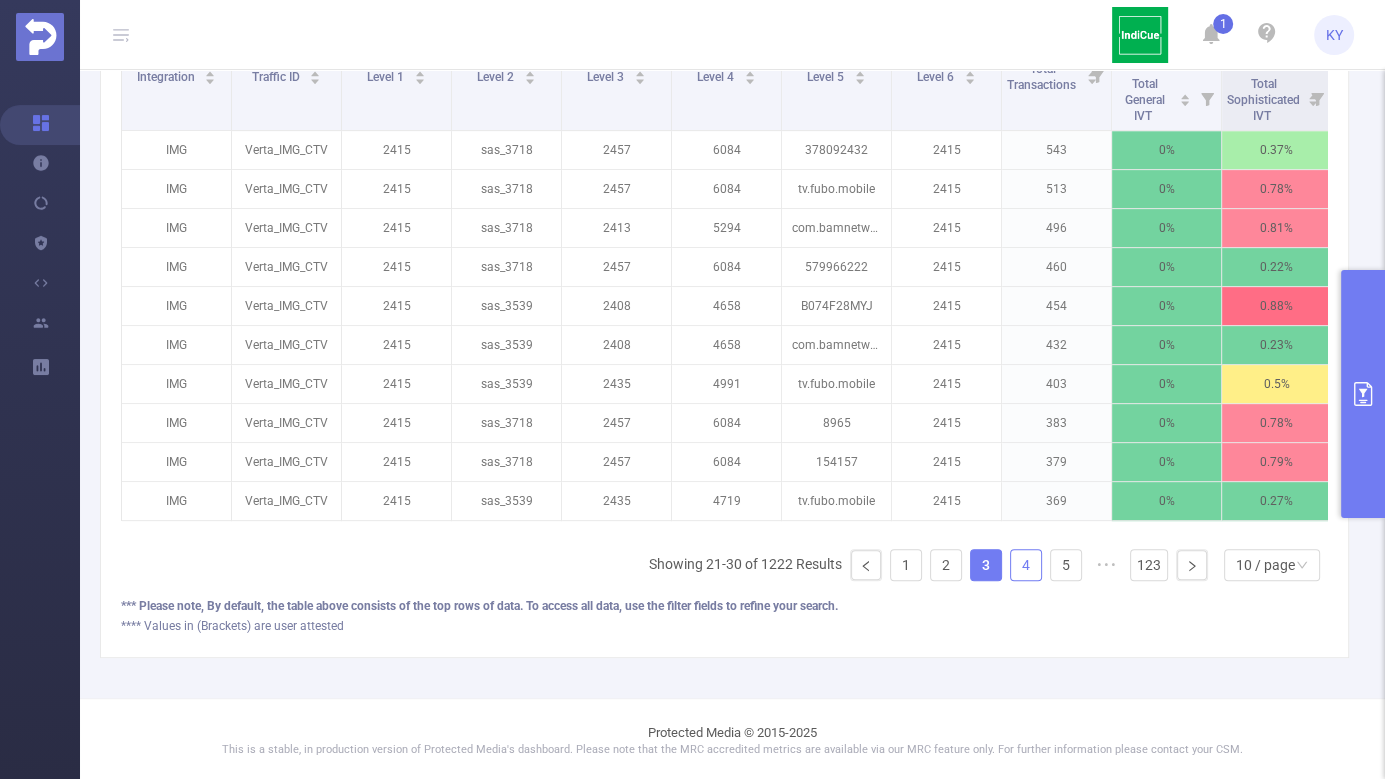 click on "4" at bounding box center (1026, 565) 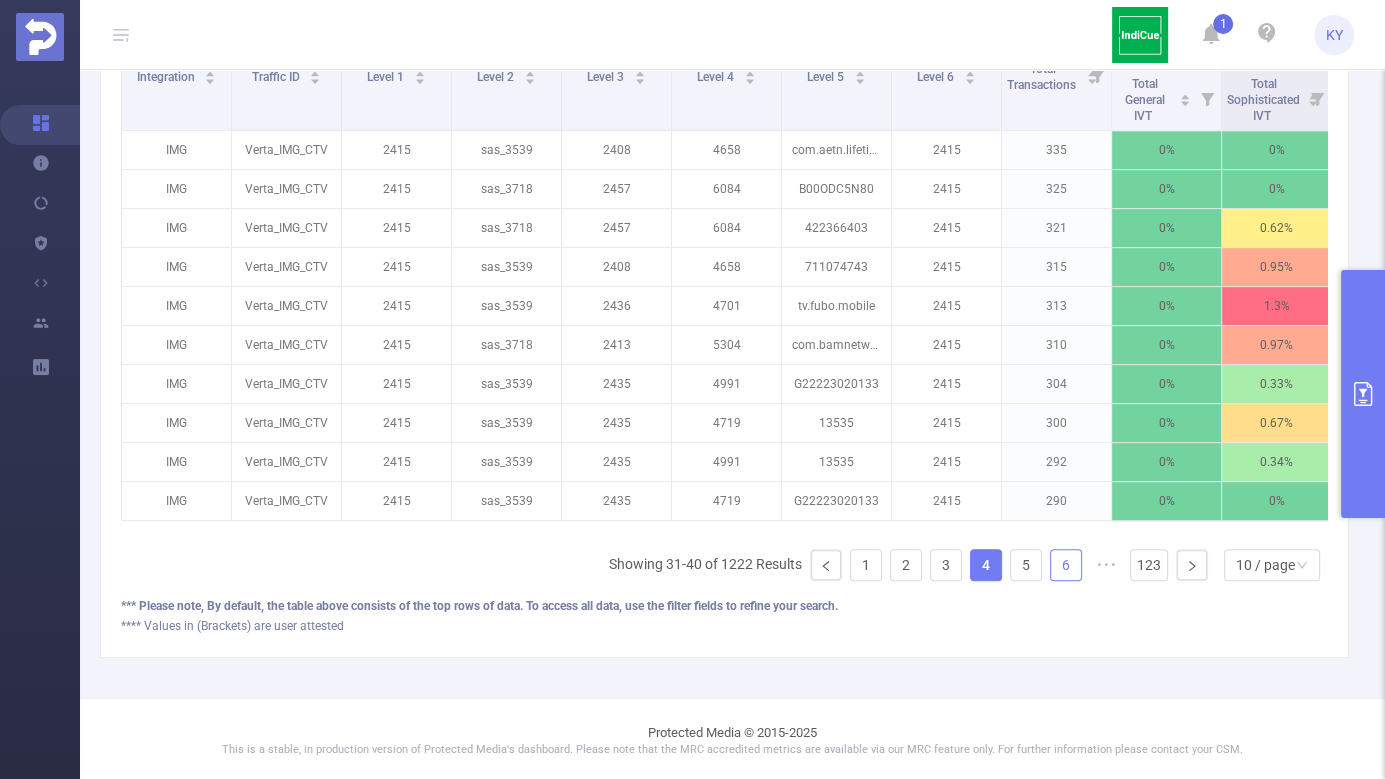 click on "6" at bounding box center (1066, 565) 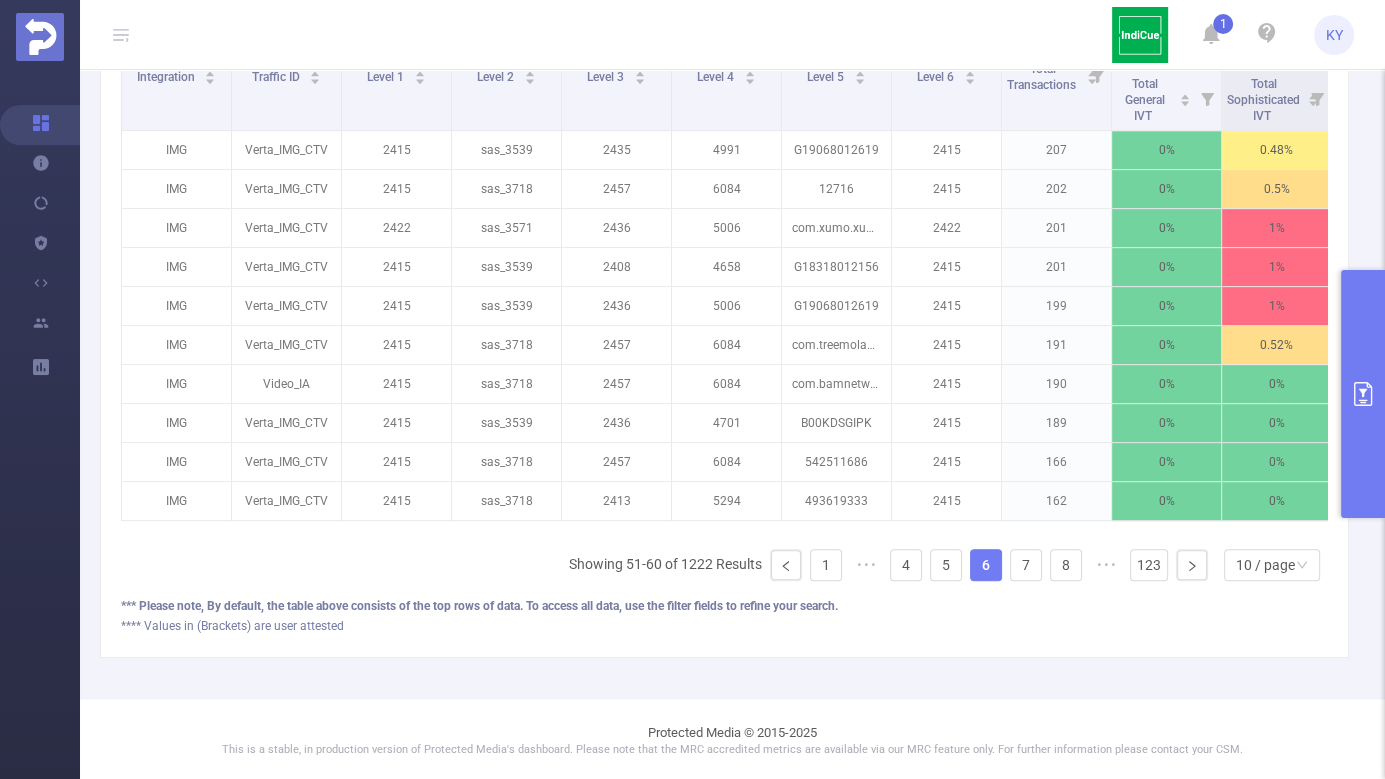 click on "Showing 51-60 of 1222 Results 1 ••• 4 5 6 7 8 ••• 123 10 / page" at bounding box center [948, 565] 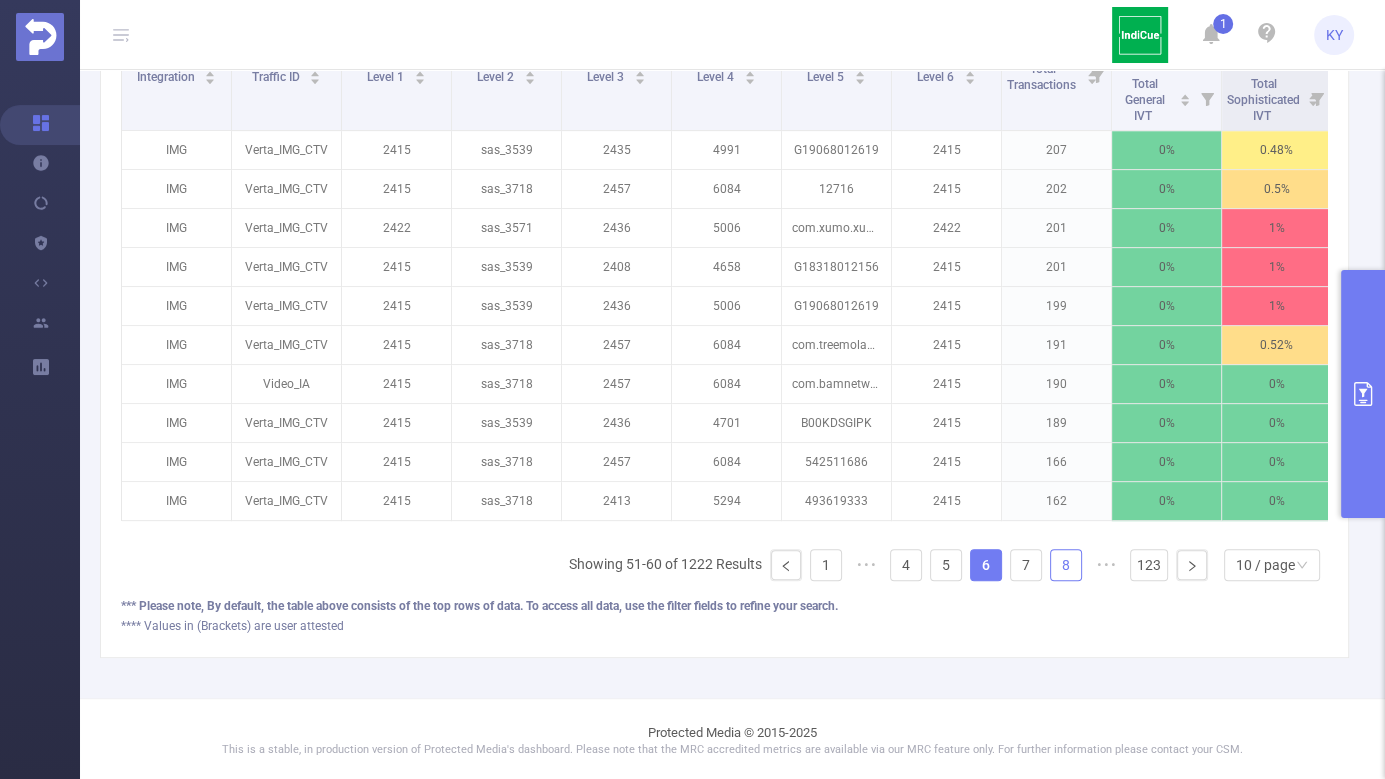click on "8" at bounding box center [1066, 565] 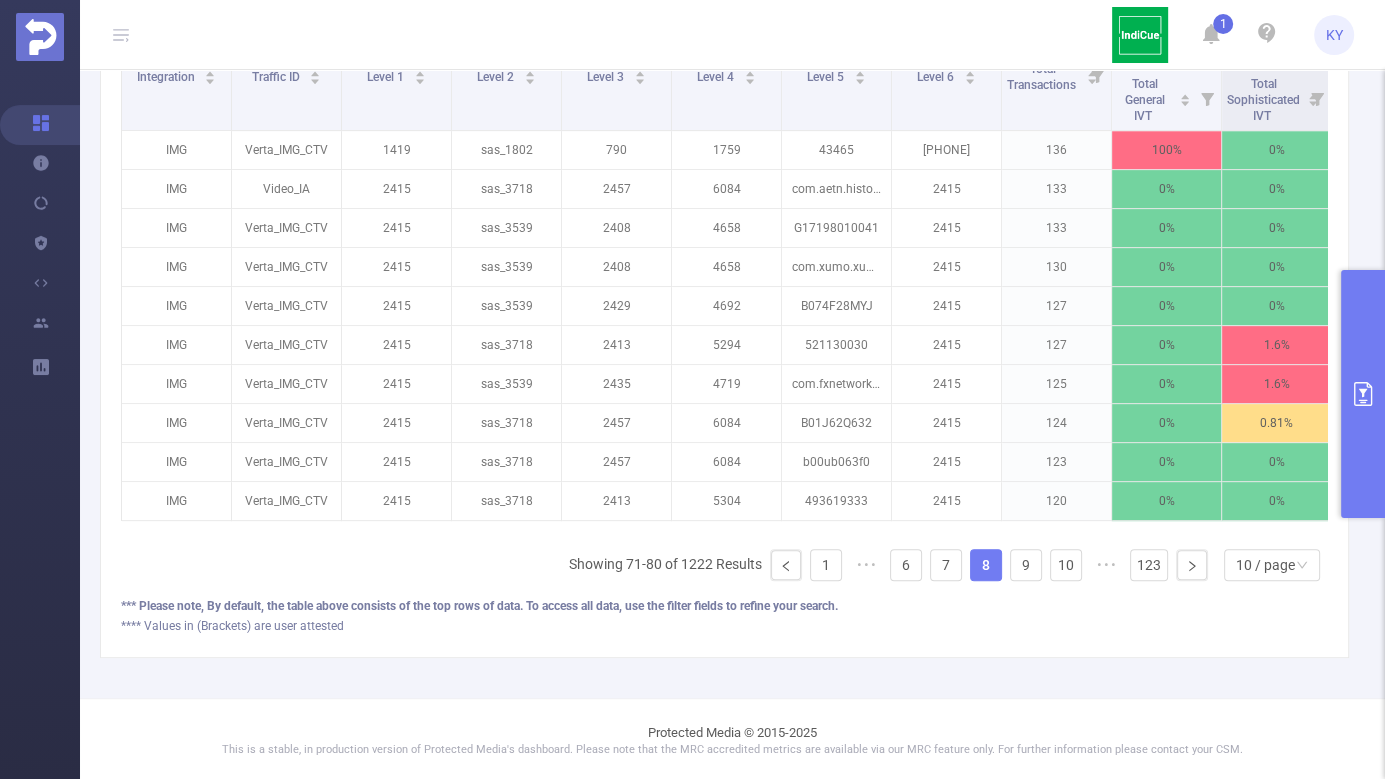 type 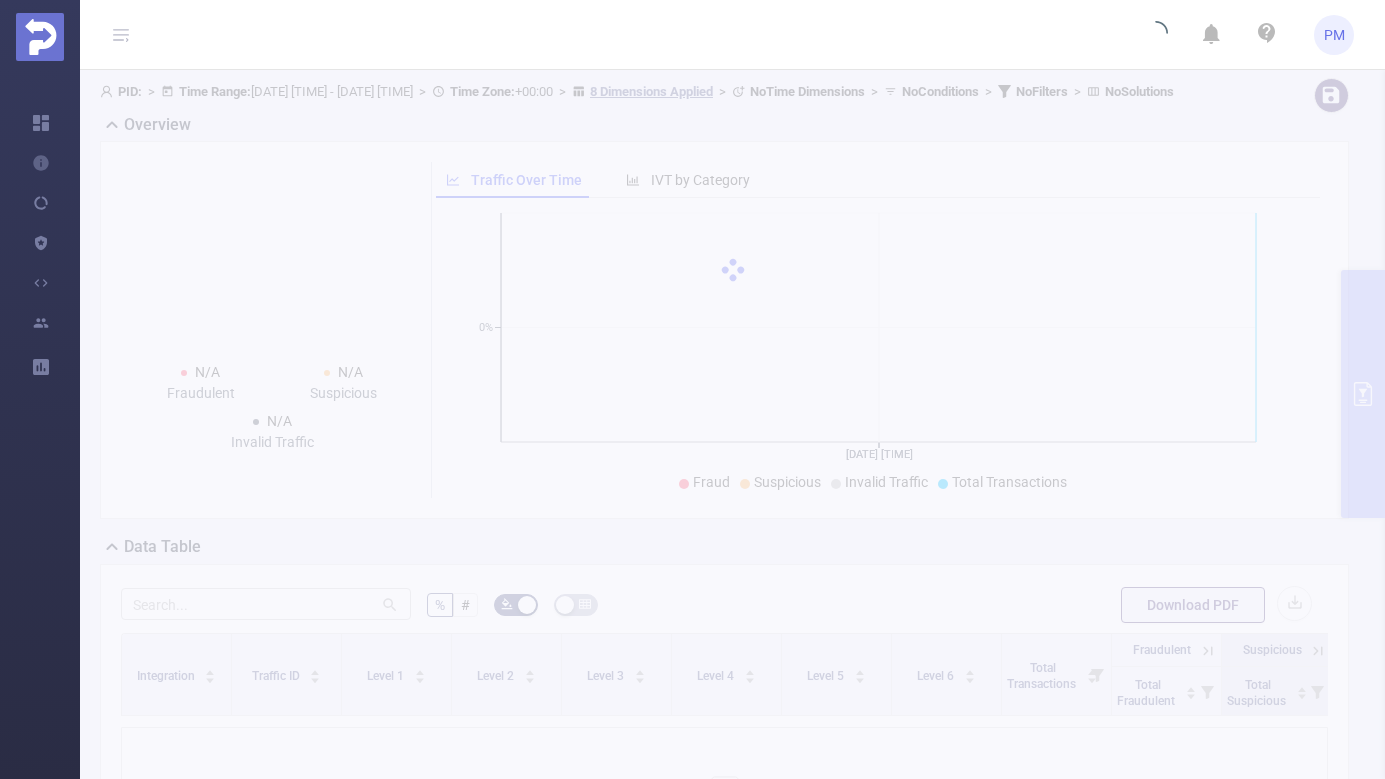 scroll, scrollTop: 0, scrollLeft: 0, axis: both 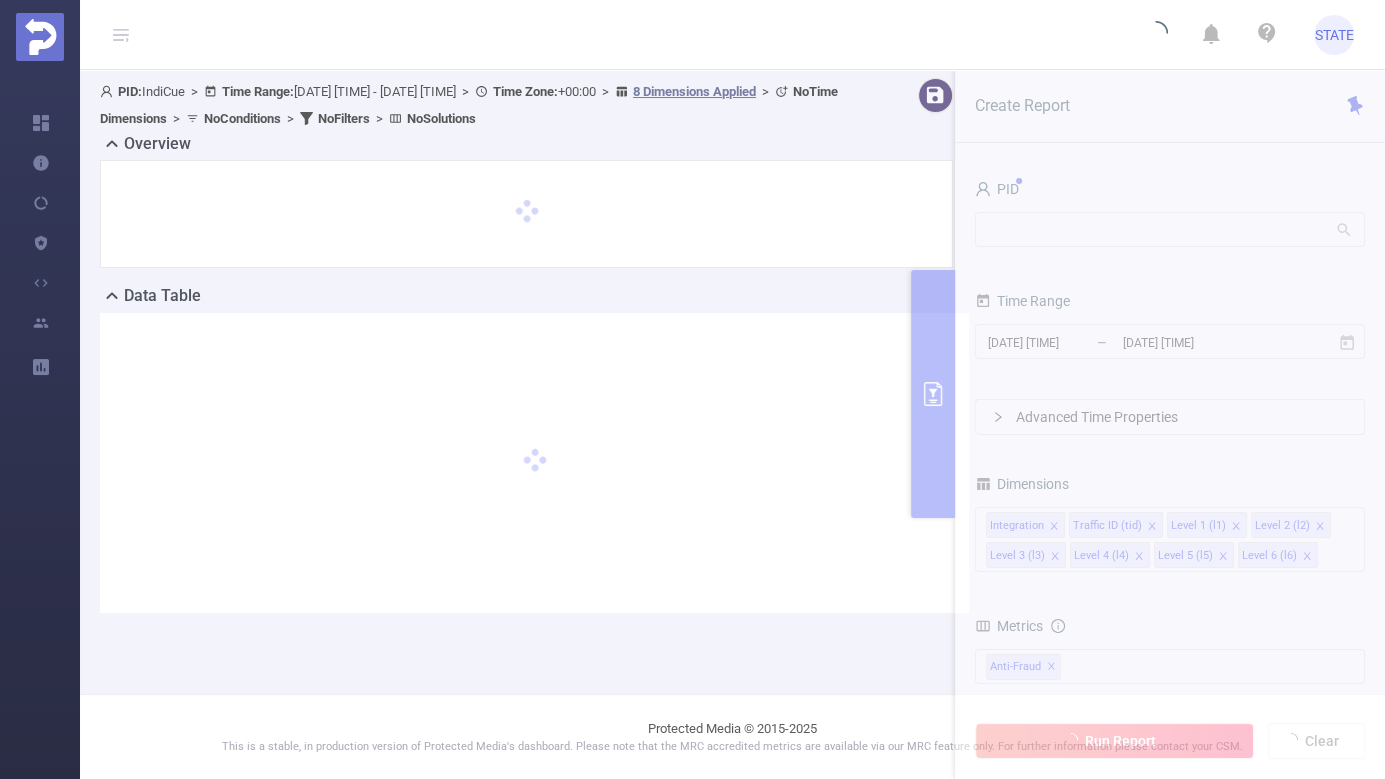click on "PID:  IndiCue  >  Time Range:  2025-08-05 18:00 -
2025-08-05 18:59  >  Time Zone:  +00:00  >  8 Dimensions Applied  >  No  Time Dimensions  >  No  Conditions  >  No  Filters  >  No  Solutions  Overview  Data Table Create Report    PID      Time Range 2025-08-05 18:00   _   2025-08-05 18:59 Advanced Time Properties    Dimensions Integration Traffic ID (tid) Level 1 (l1) Level 2 (l2) Level 3 (l3) Level 4 (l4) Level 5 (l5) Level 6 (l6)      Metrics Total Fraudulent Bot/Virus Hostile Tools Tunneled Traffic Non Malicious Bots View Fraud Publisher Fraud Reputation Total Suspicious Bot/Virus Hostile Tools Tunneled Traffic Non Malicious Bots View Fraud Publisher Fraud Reputation Total IVT   Anti-Fraud    ✕    Conditions  Integration Contains   Add    Filters Total Transactions ≥ Add Run Report  Clear" at bounding box center (732, 361) 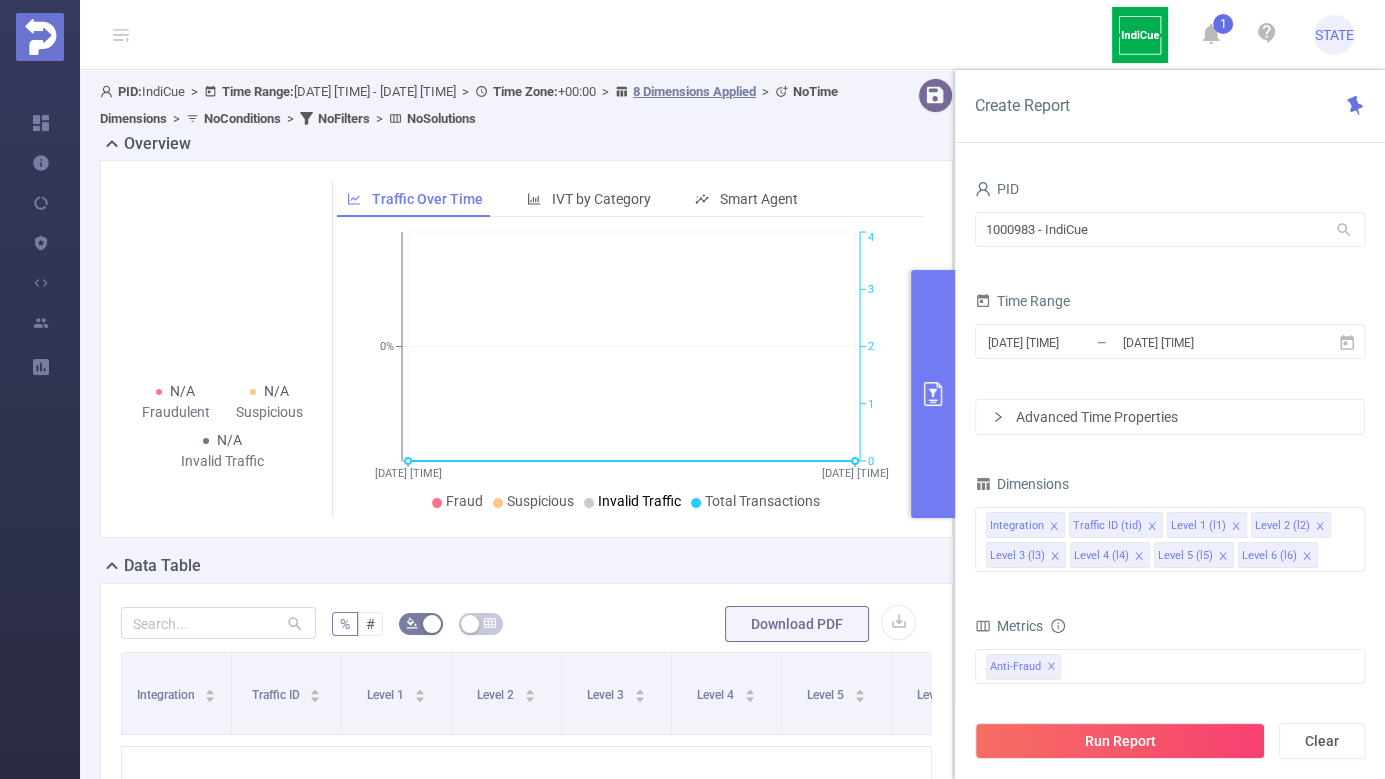 scroll, scrollTop: 273, scrollLeft: 0, axis: vertical 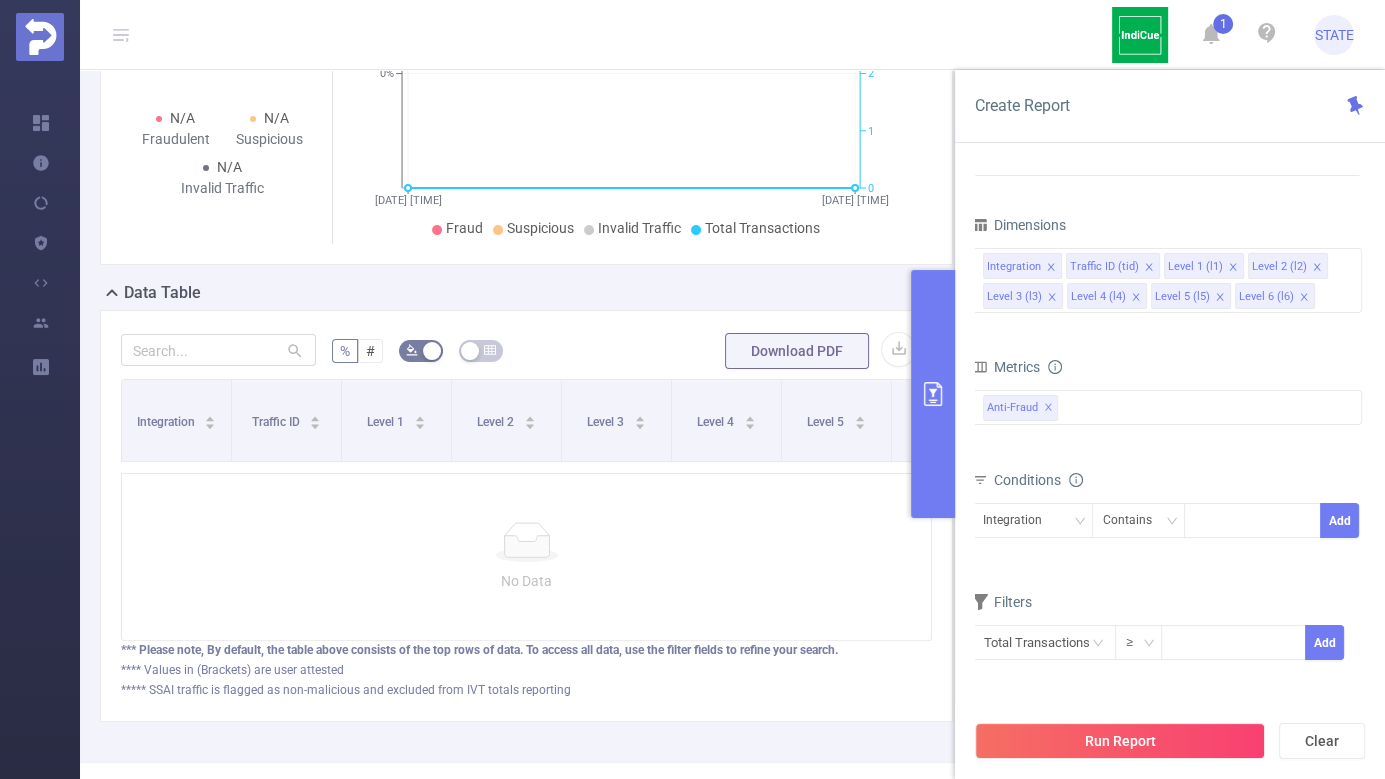 click on "Conditions" at bounding box center [1167, 482] 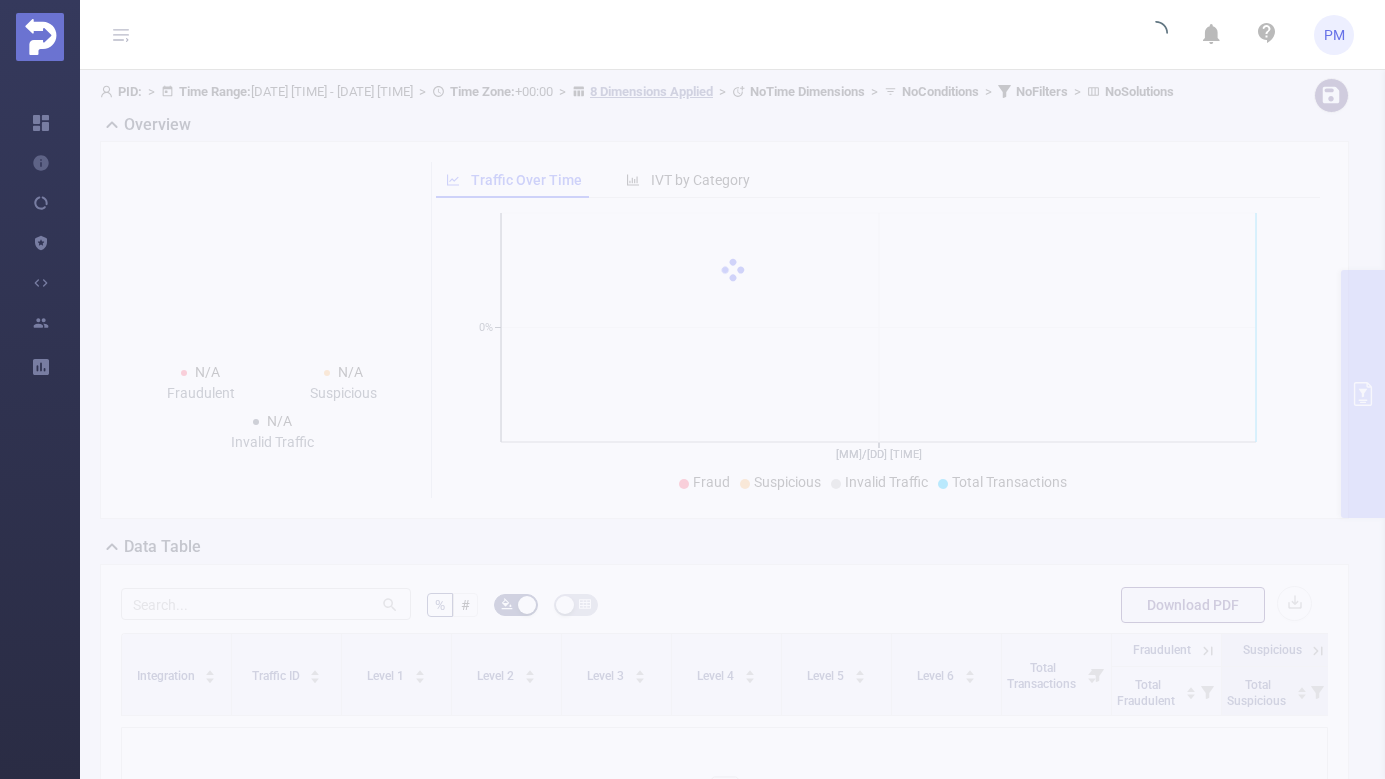 scroll, scrollTop: 0, scrollLeft: 0, axis: both 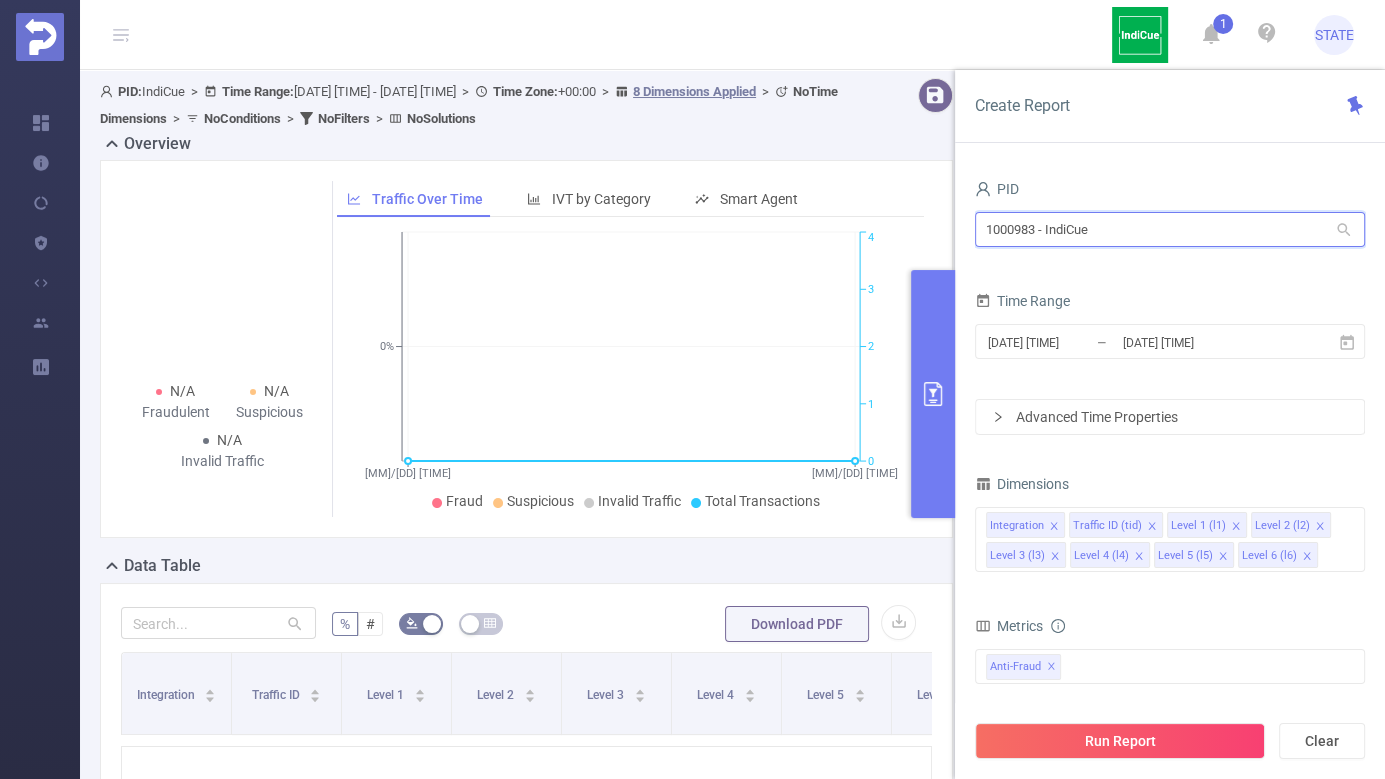 click on "1000983 - IndiCue" at bounding box center (1170, 229) 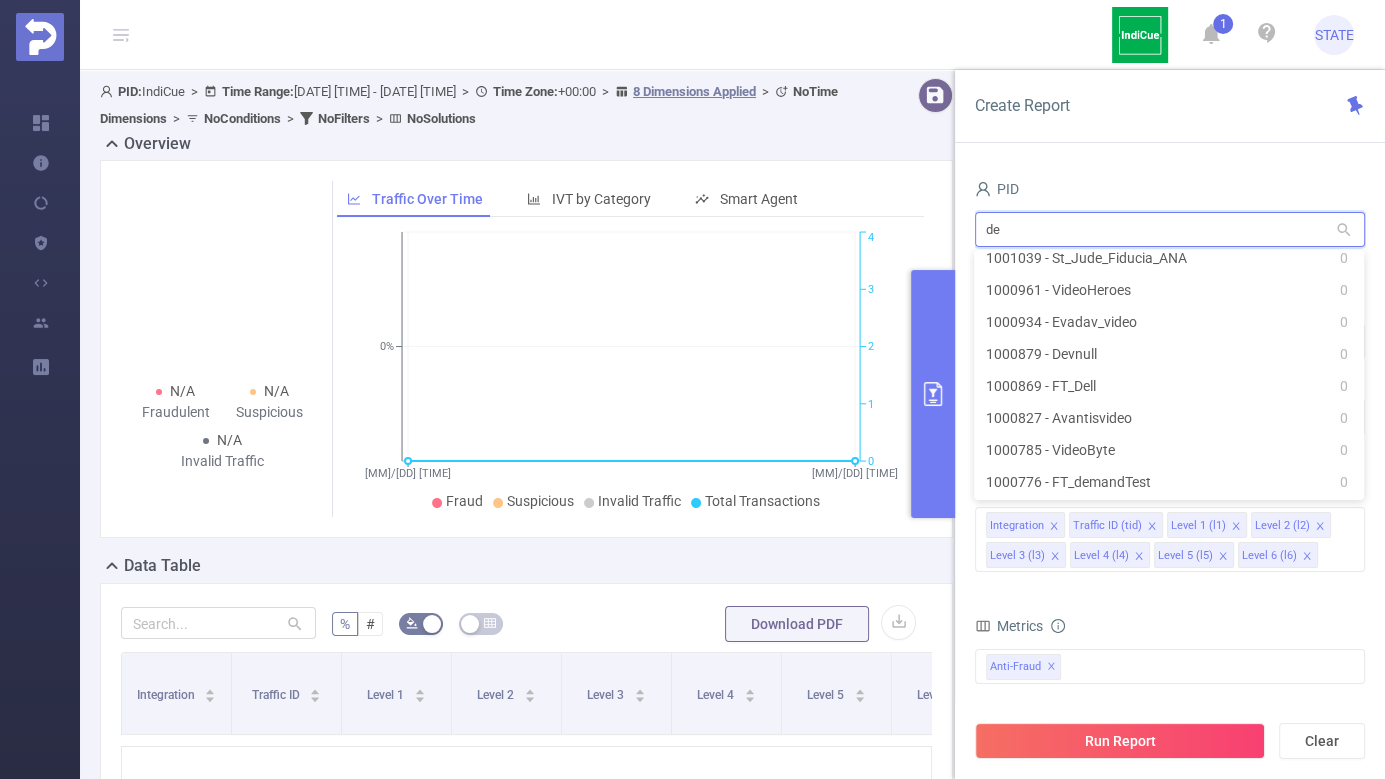 scroll, scrollTop: 0, scrollLeft: 0, axis: both 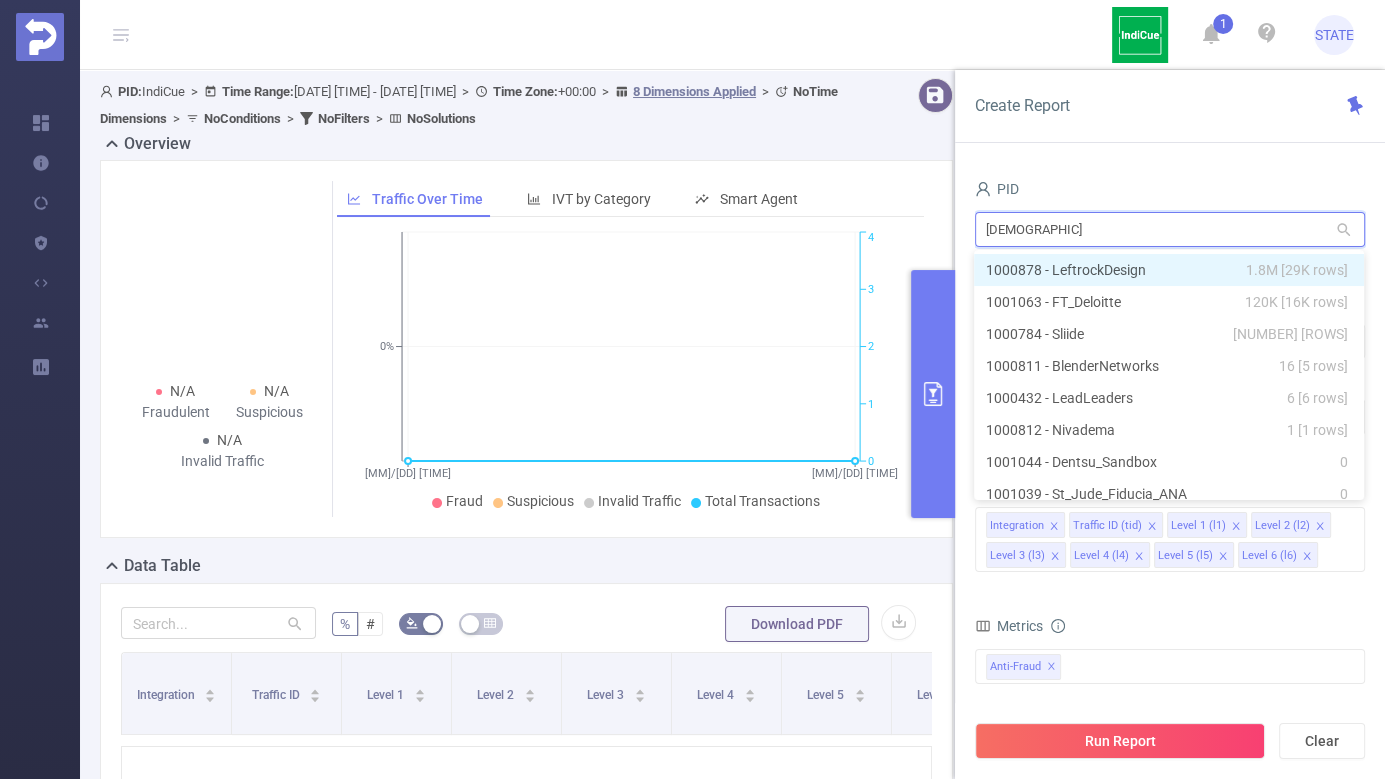 type on "[DEMOGRAPHIC]" 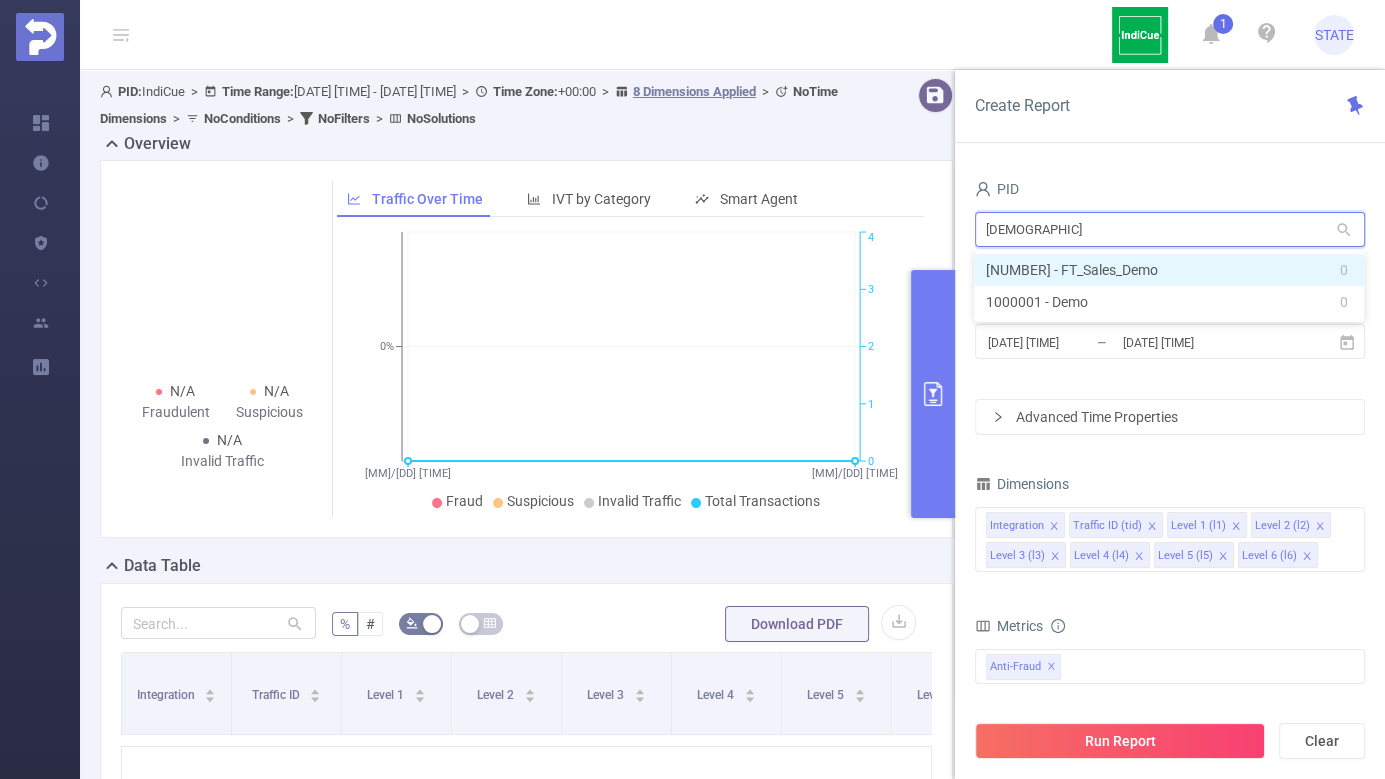 click on "[NUMBER] - FT_Sales_Demo [NUMBER]" at bounding box center (1169, 270) 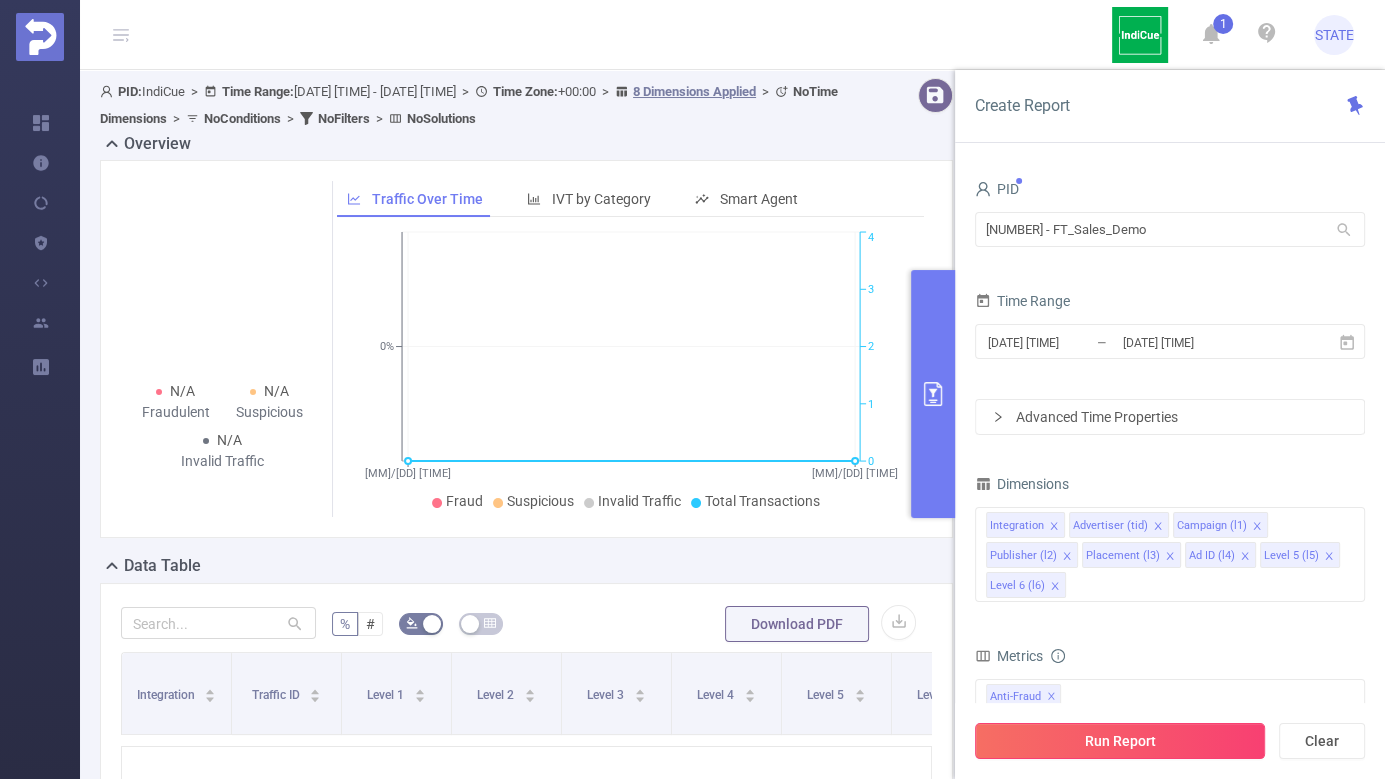 click on "Run Report" at bounding box center (1120, 741) 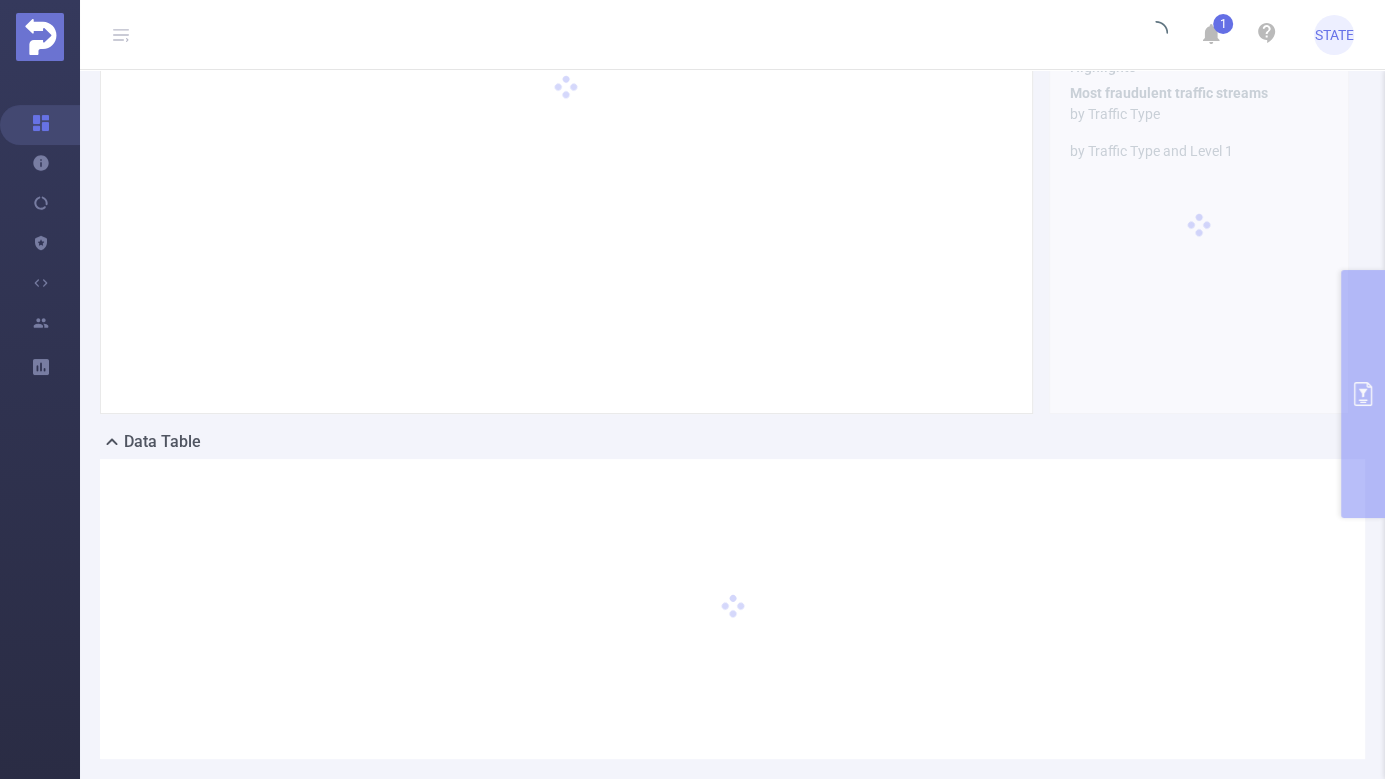 scroll, scrollTop: 228, scrollLeft: 0, axis: vertical 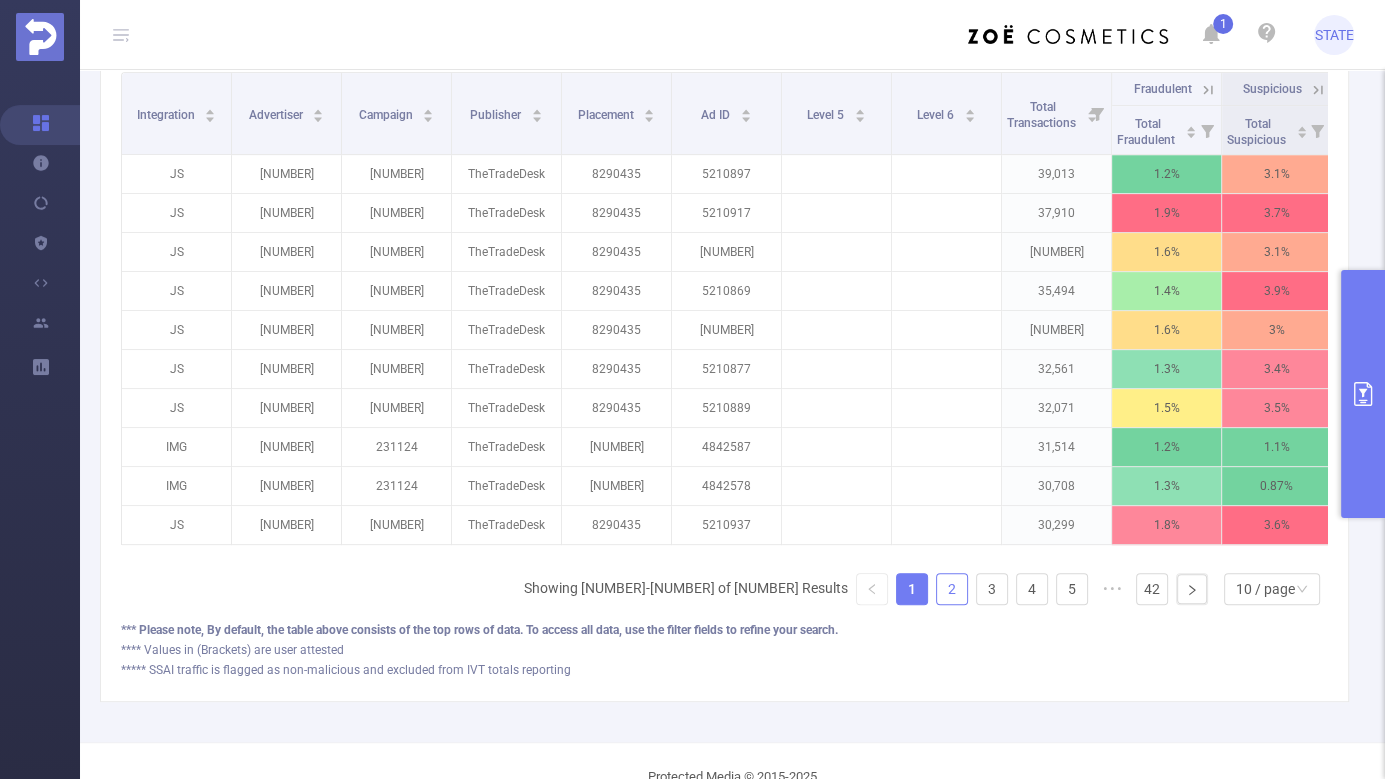 click on "2" at bounding box center (952, 589) 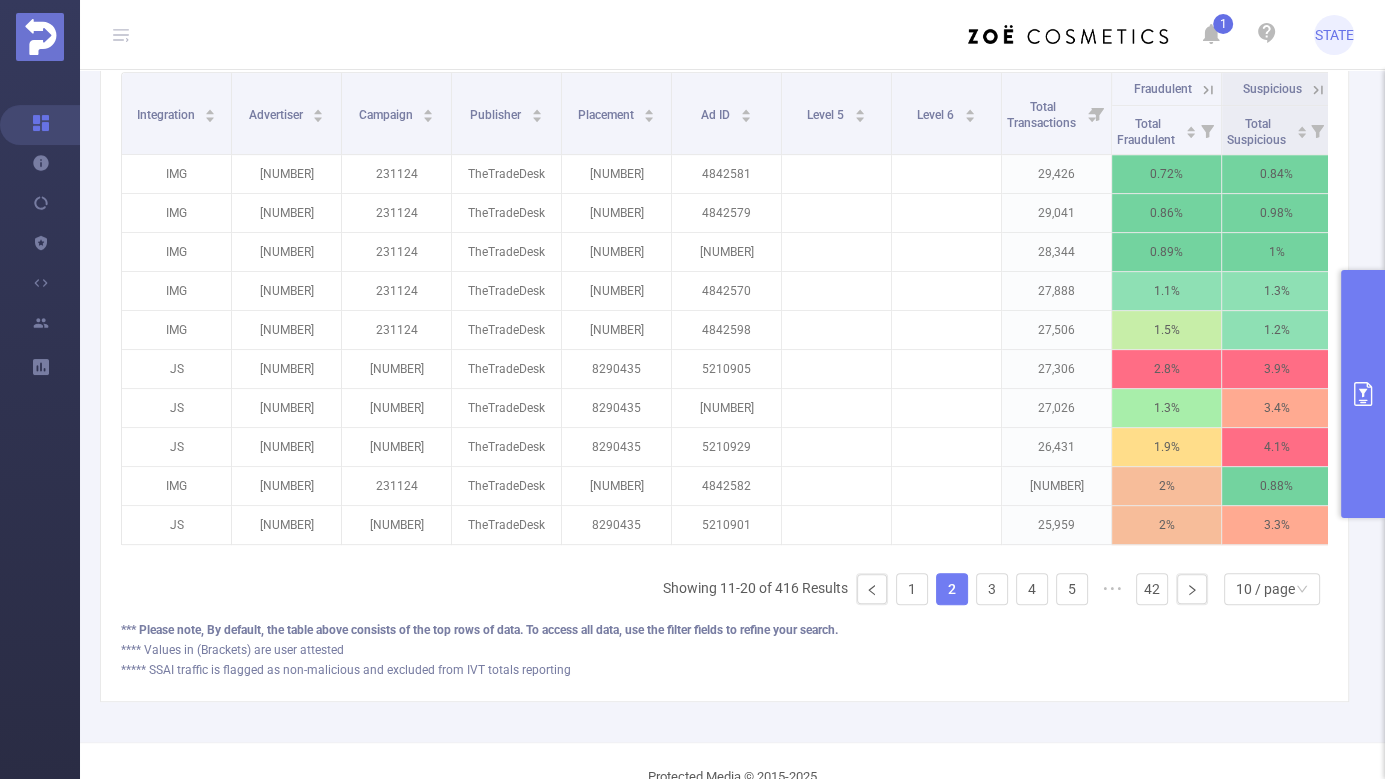 click on "Showing [NUMBER]-[NUMBER] of [NUMBER] Results [NUMBER] [NUMBER] [NUMBER] [NUMBER] [NUMBER] ••• [NUMBER] [NUMBER] / page" at bounding box center (995, 589) 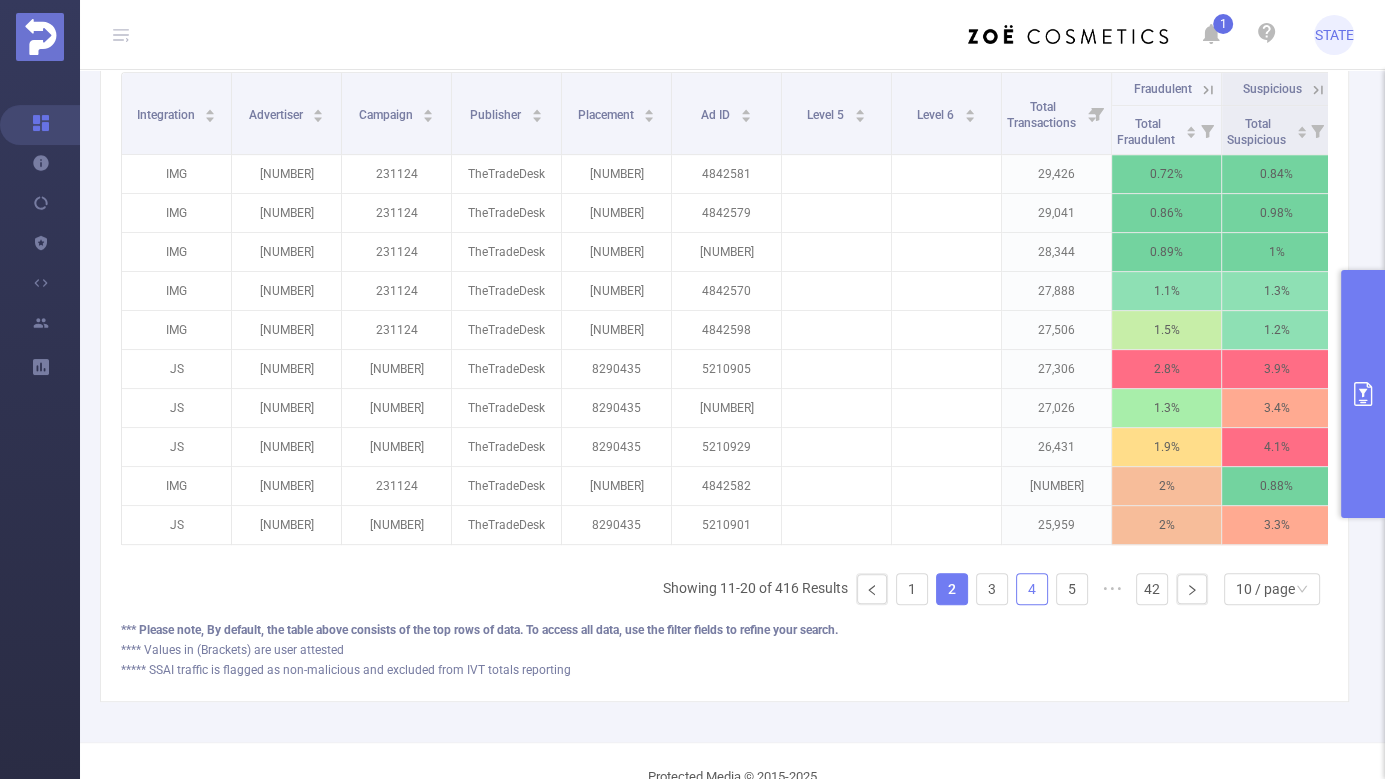 click on "4" at bounding box center (1032, 589) 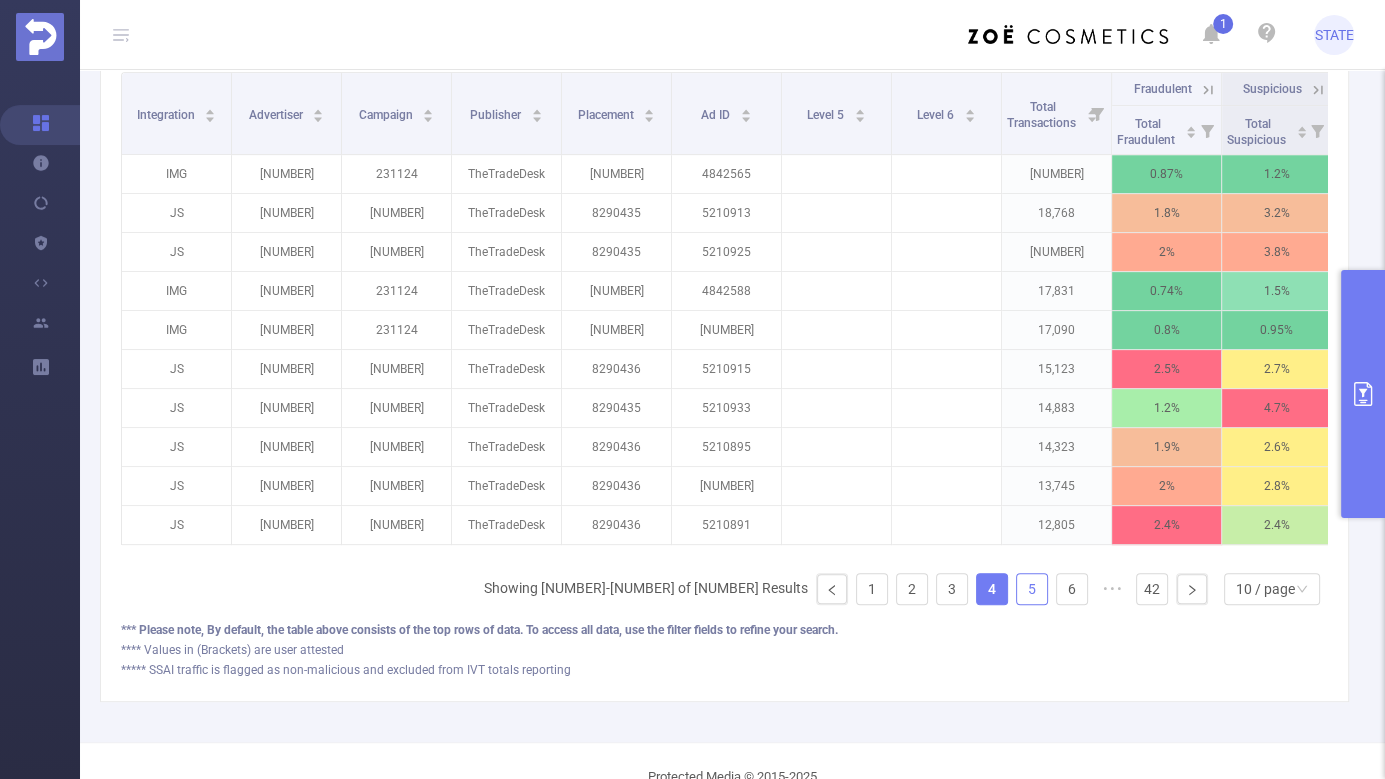 click on "5" at bounding box center (1032, 589) 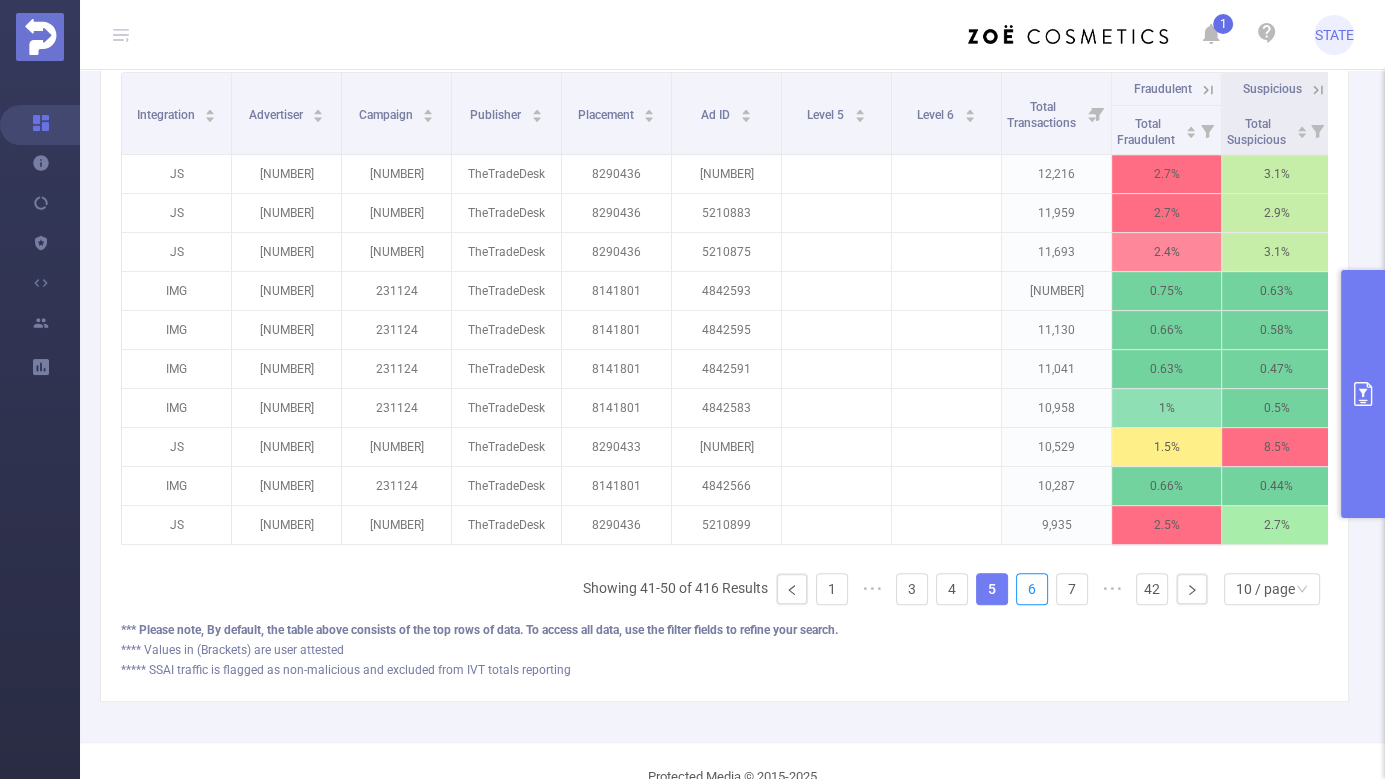 click on "6" at bounding box center [1032, 589] 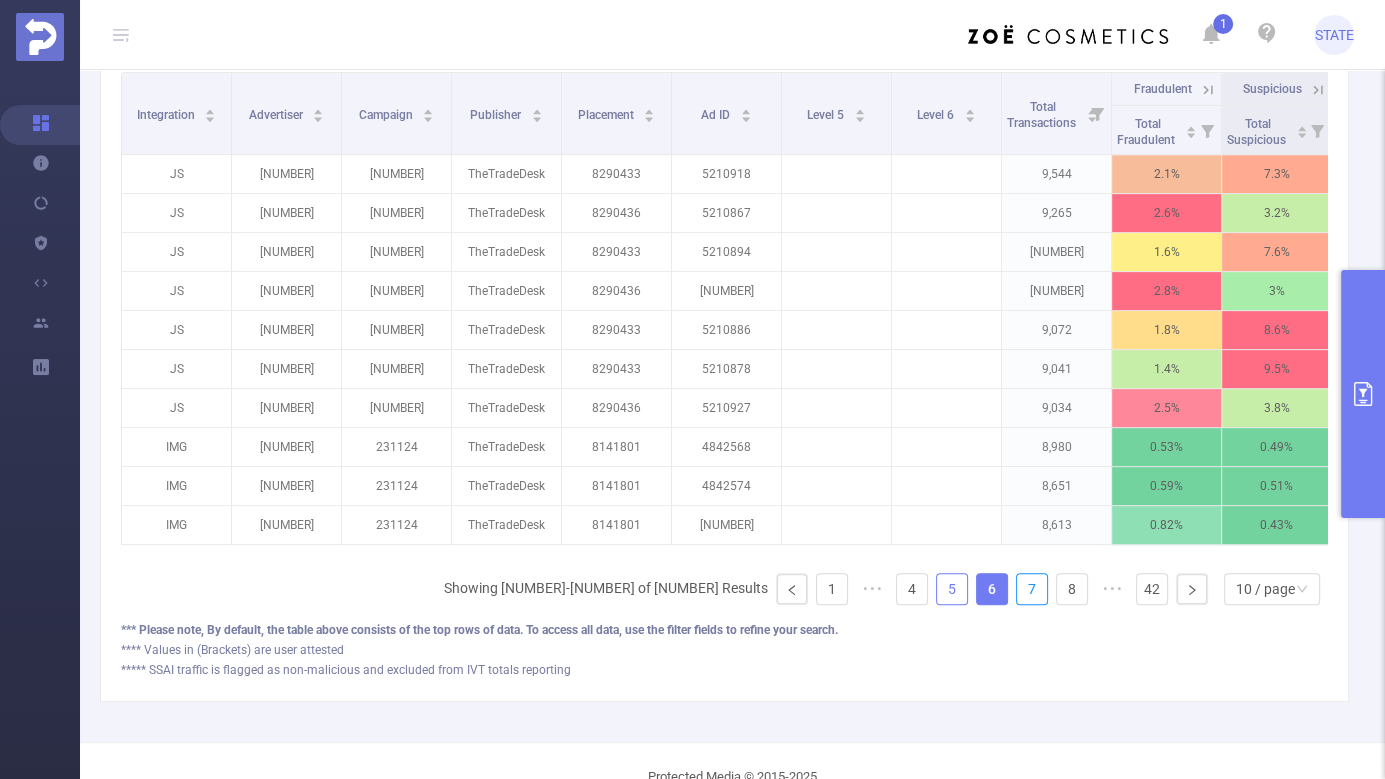 click on "7" at bounding box center [1032, 589] 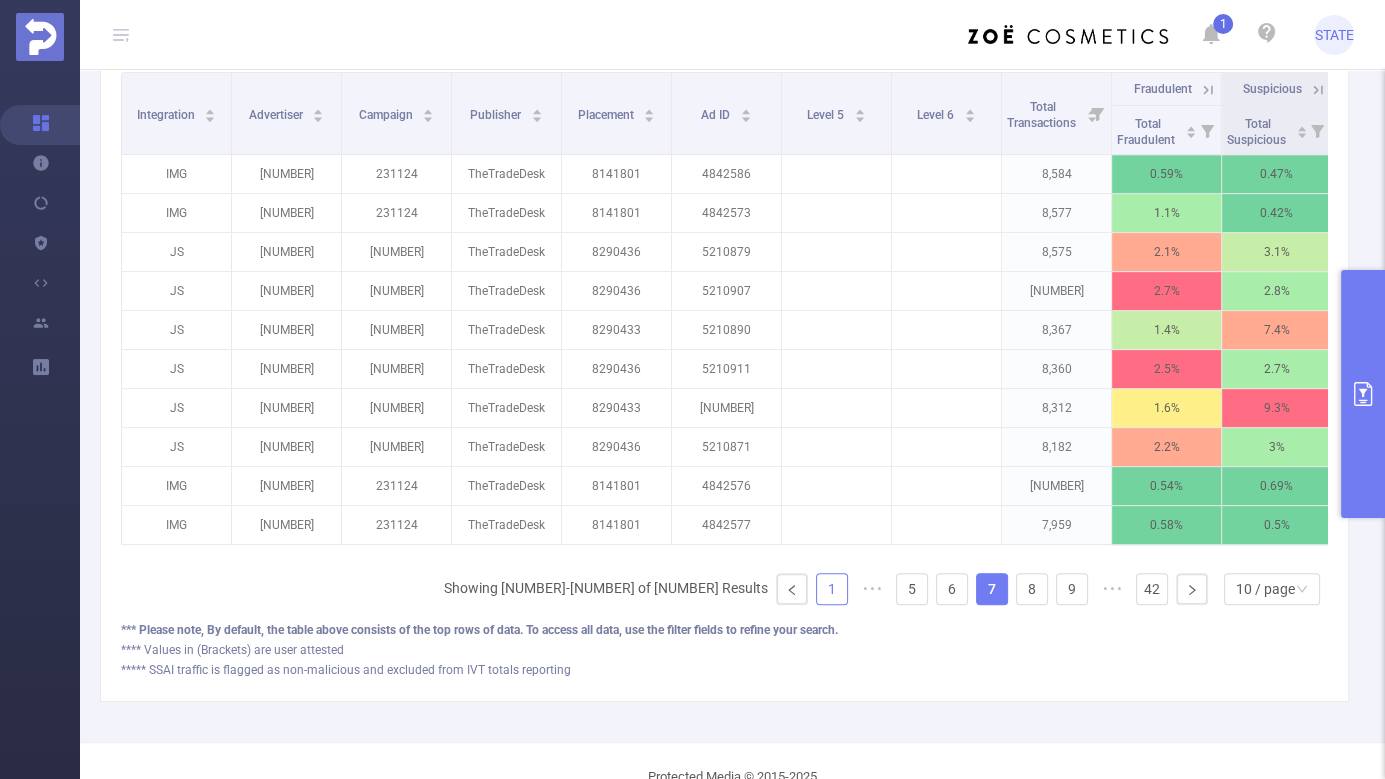 click on "1" at bounding box center (832, 589) 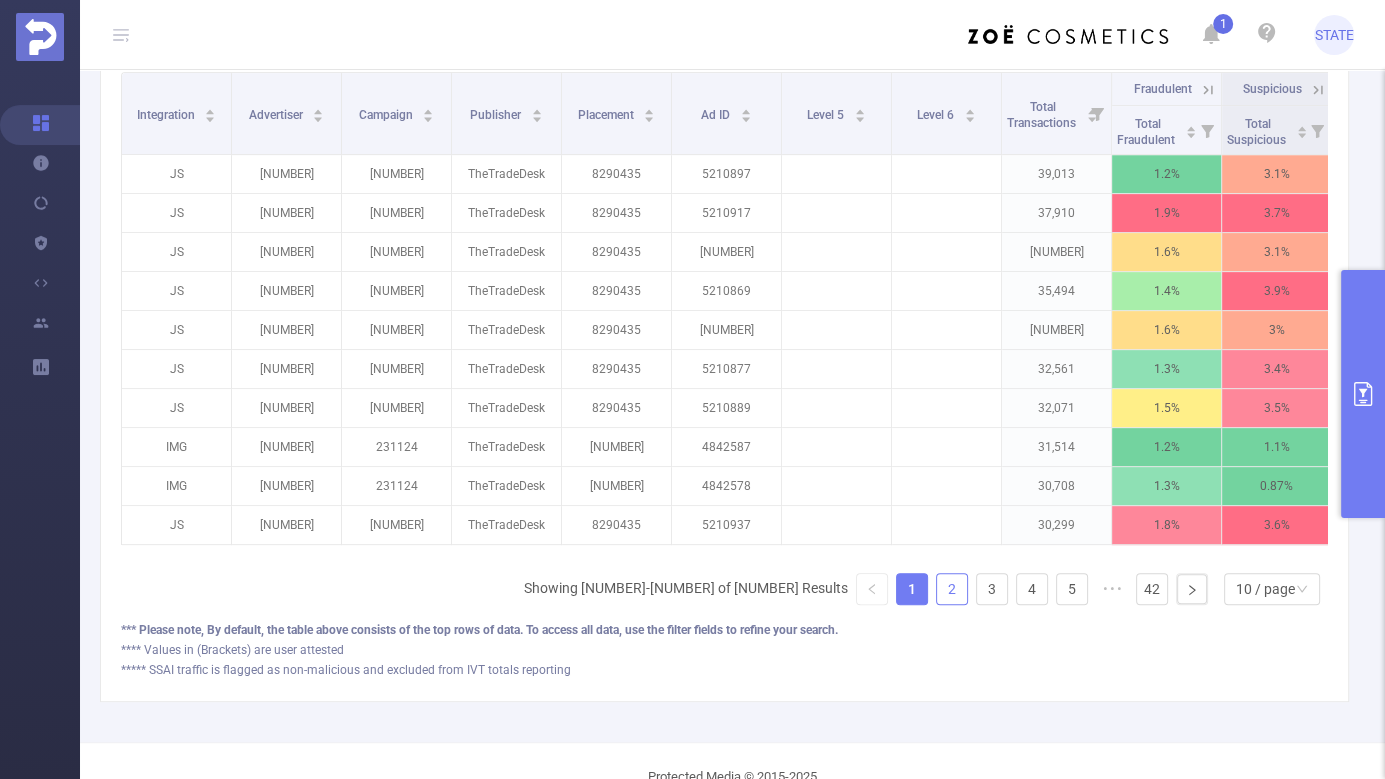 click on "2" at bounding box center (952, 589) 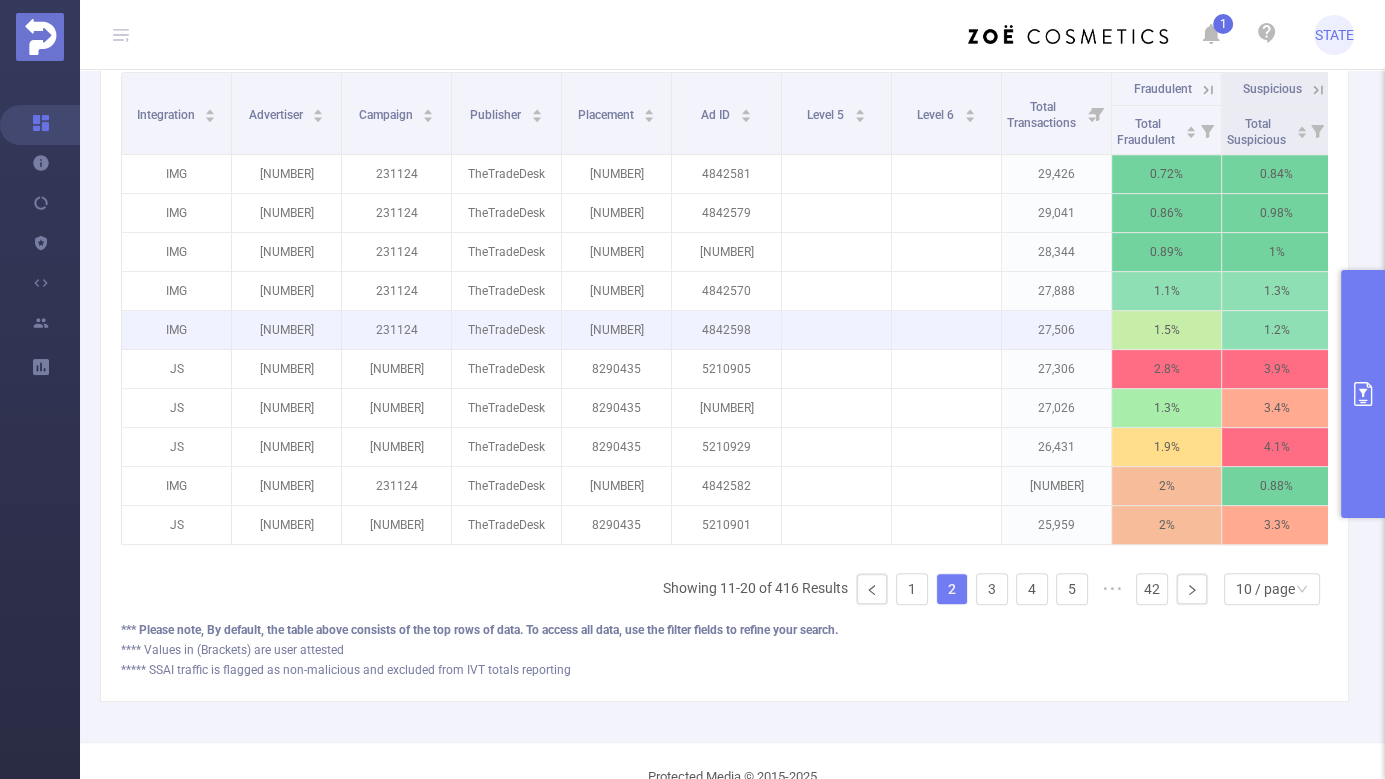 type 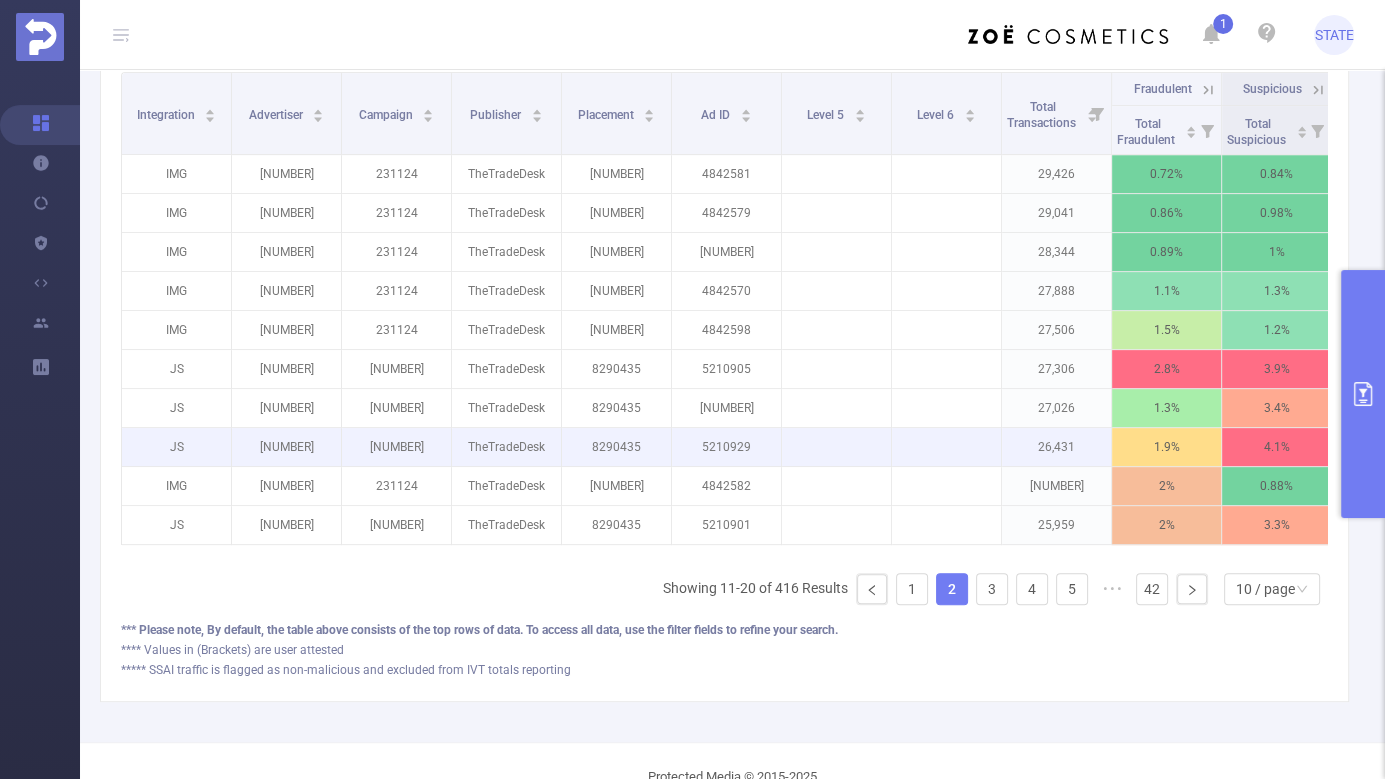 click on "8290435" at bounding box center [616, 447] 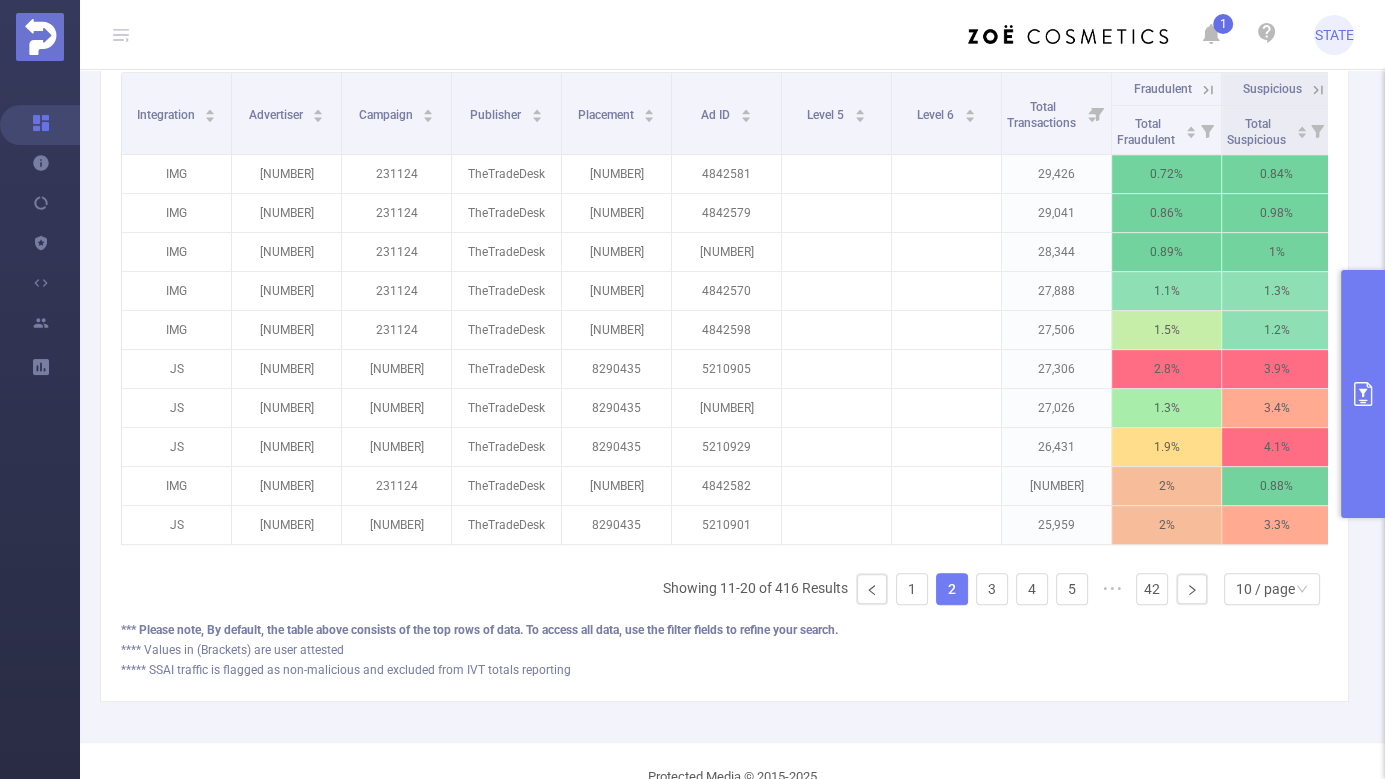 click at bounding box center (1363, 394) 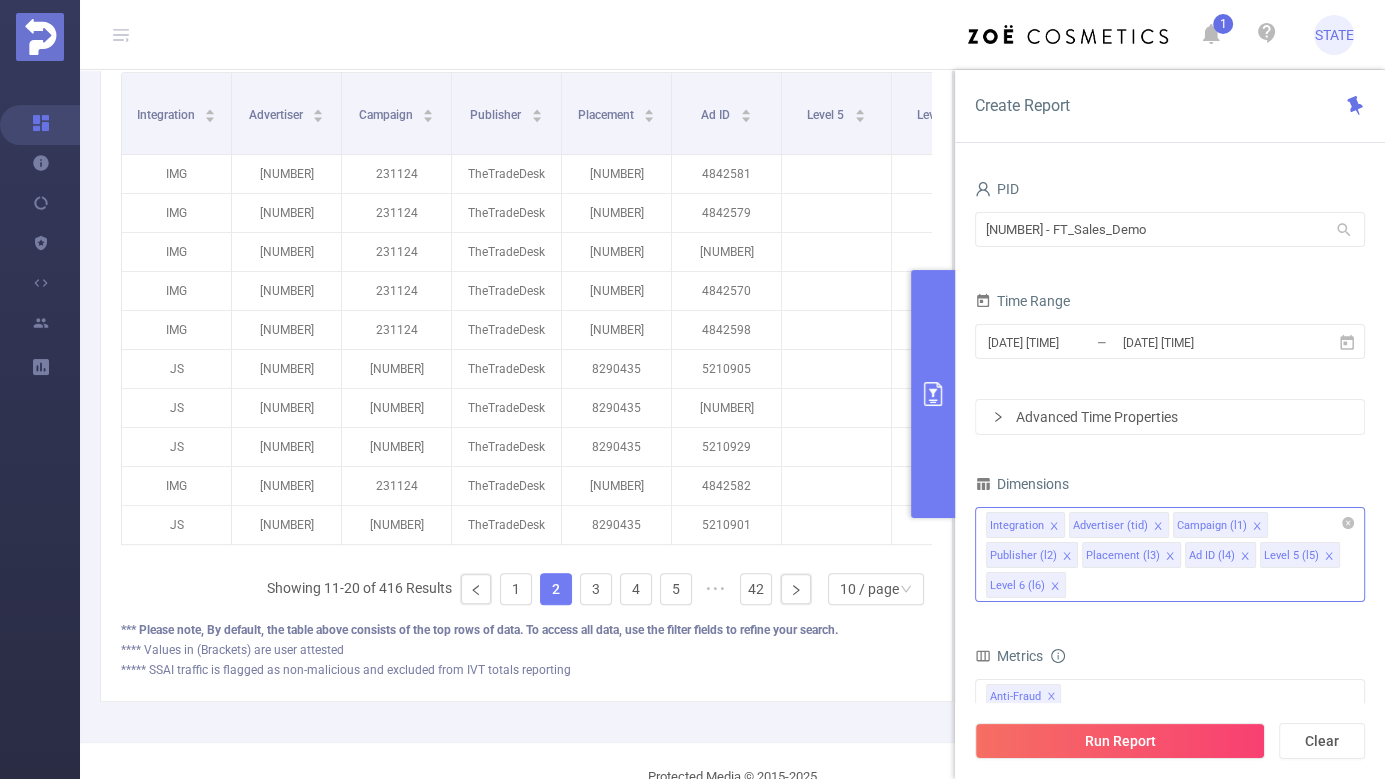 click on "Integration Advertiser (tid) Campaign (l1) Publisher (l2) Placement (l3) Ad ID (l4) Level 5 (l5) Level 6 (l6)" at bounding box center (1170, 554) 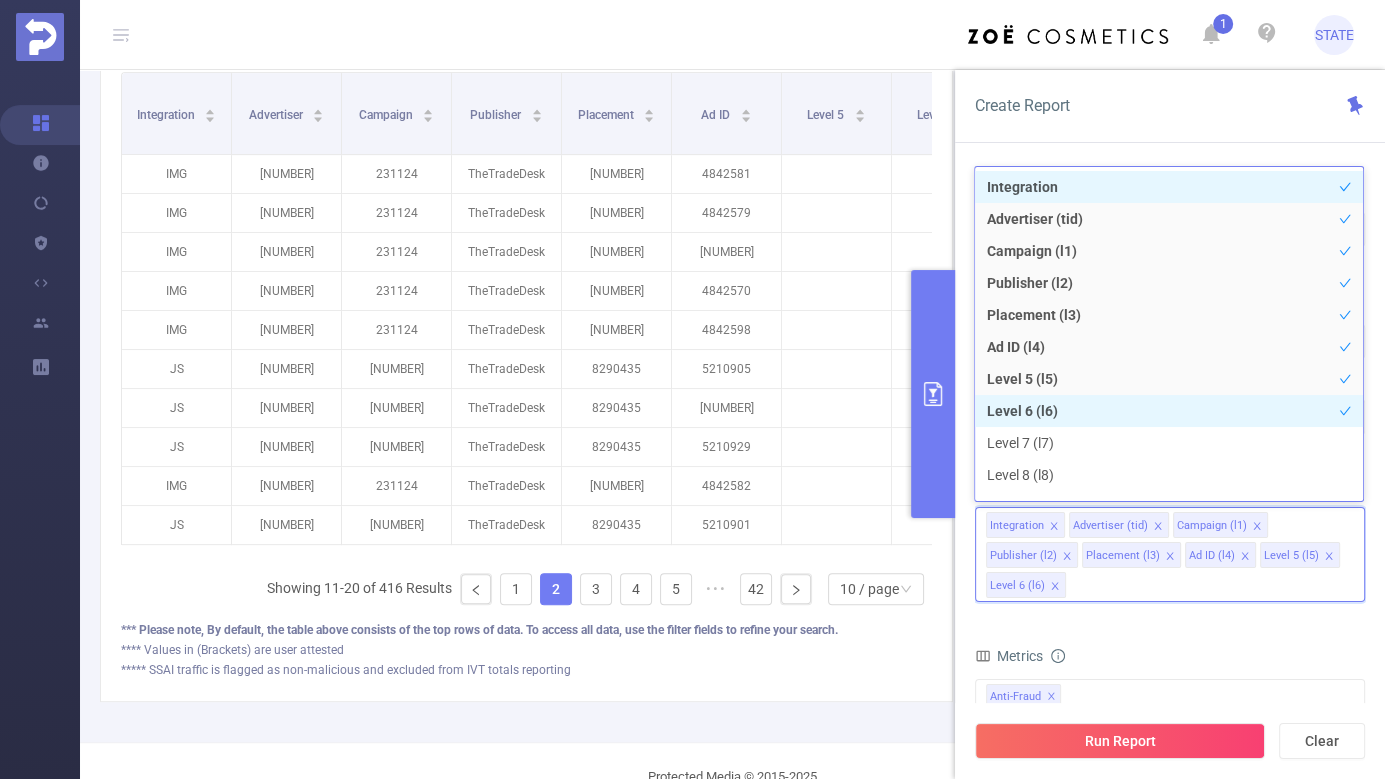 scroll, scrollTop: 22, scrollLeft: 0, axis: vertical 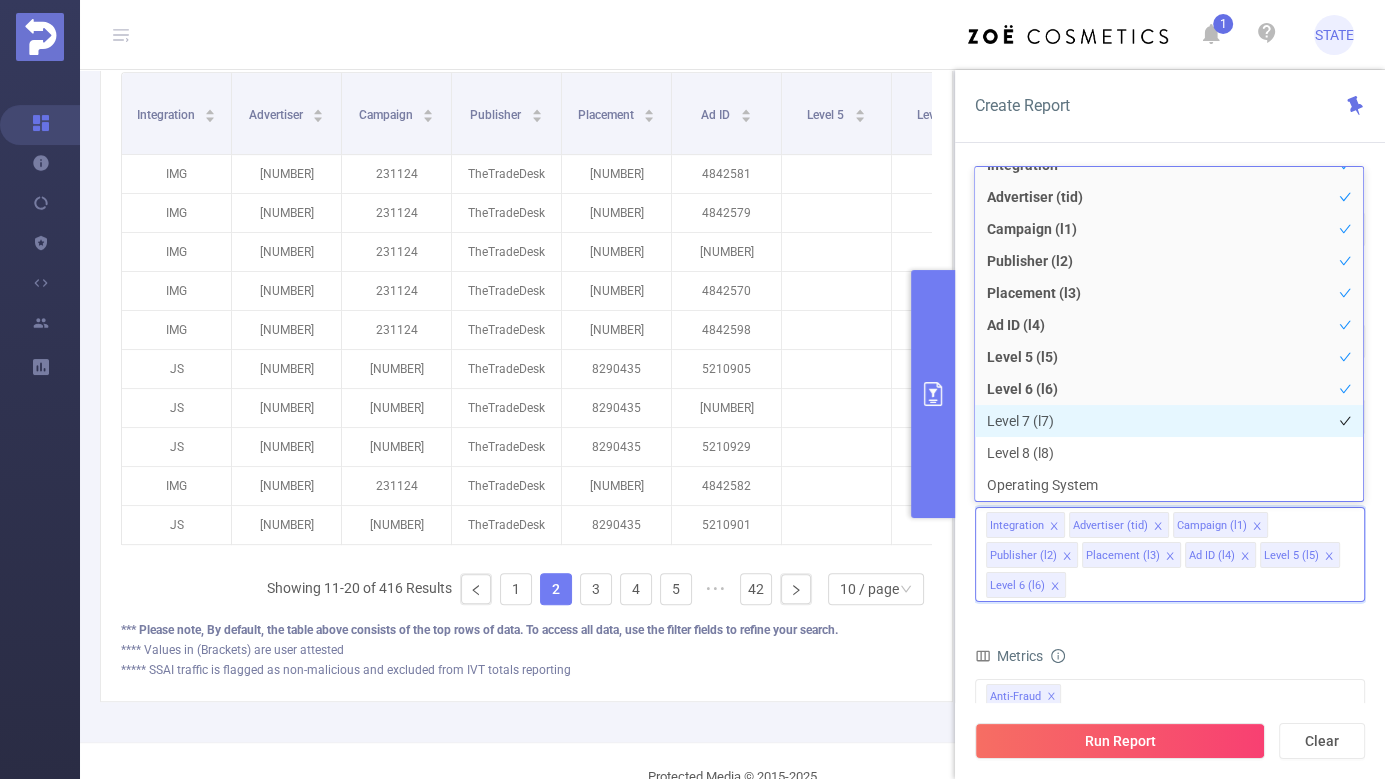 click on "Level 7 (l7)" at bounding box center [1169, 421] 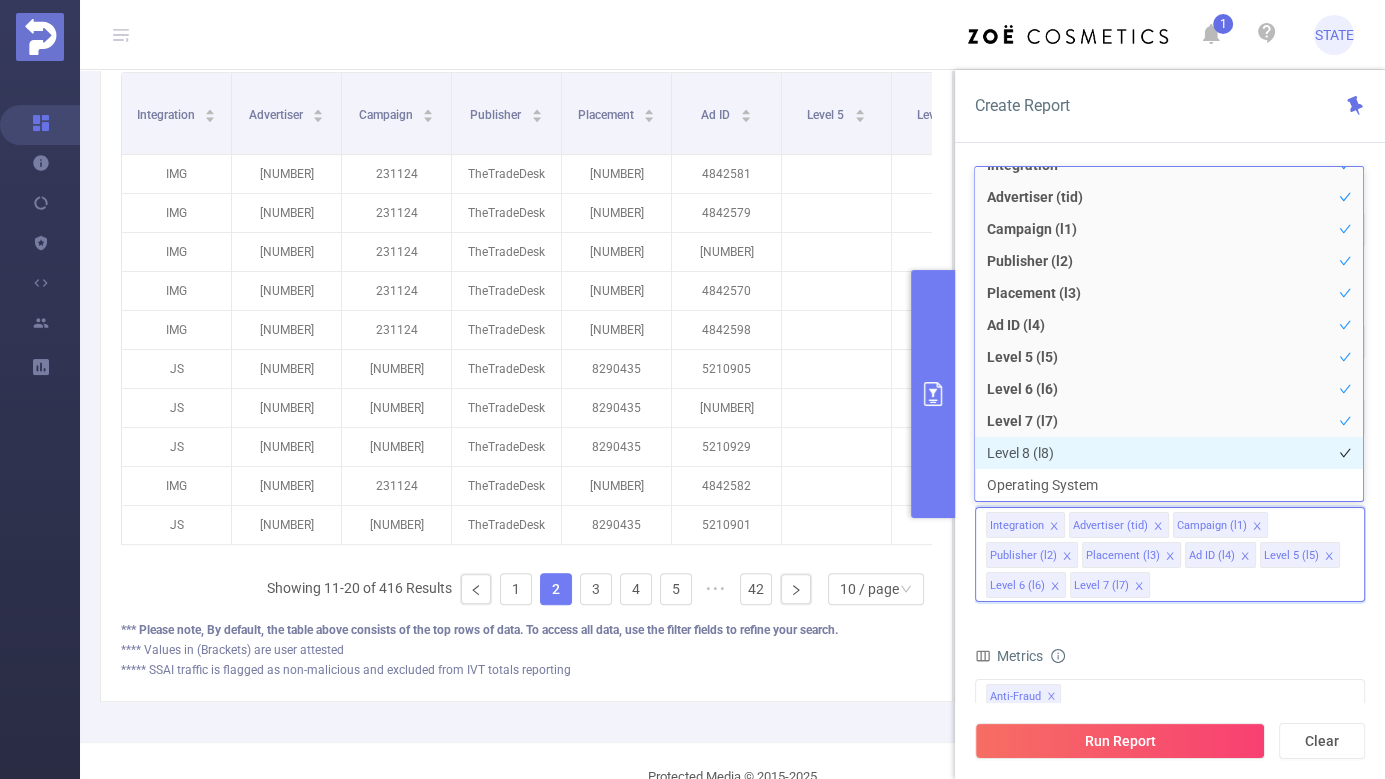 click on "Level 8 (l8)" at bounding box center (1169, 453) 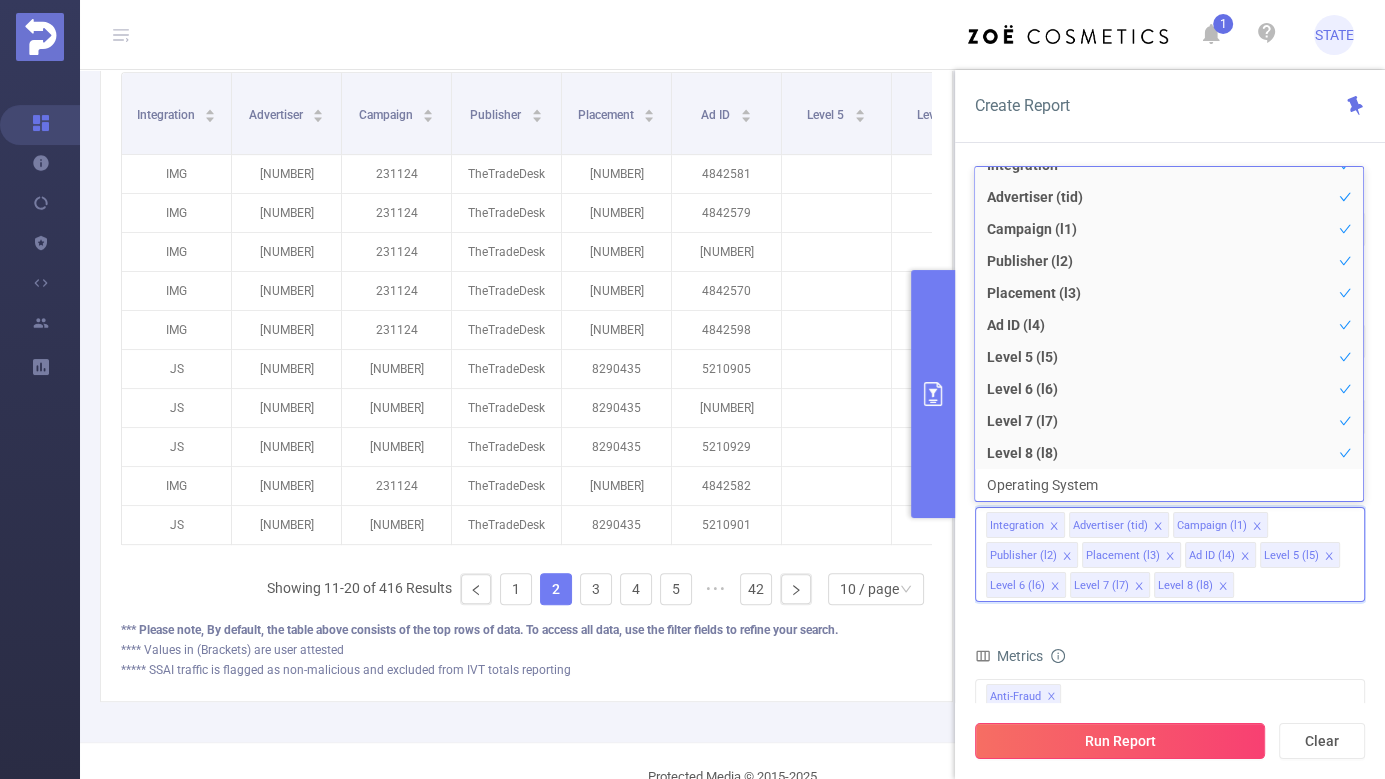 click on "Run Report" at bounding box center (1120, 741) 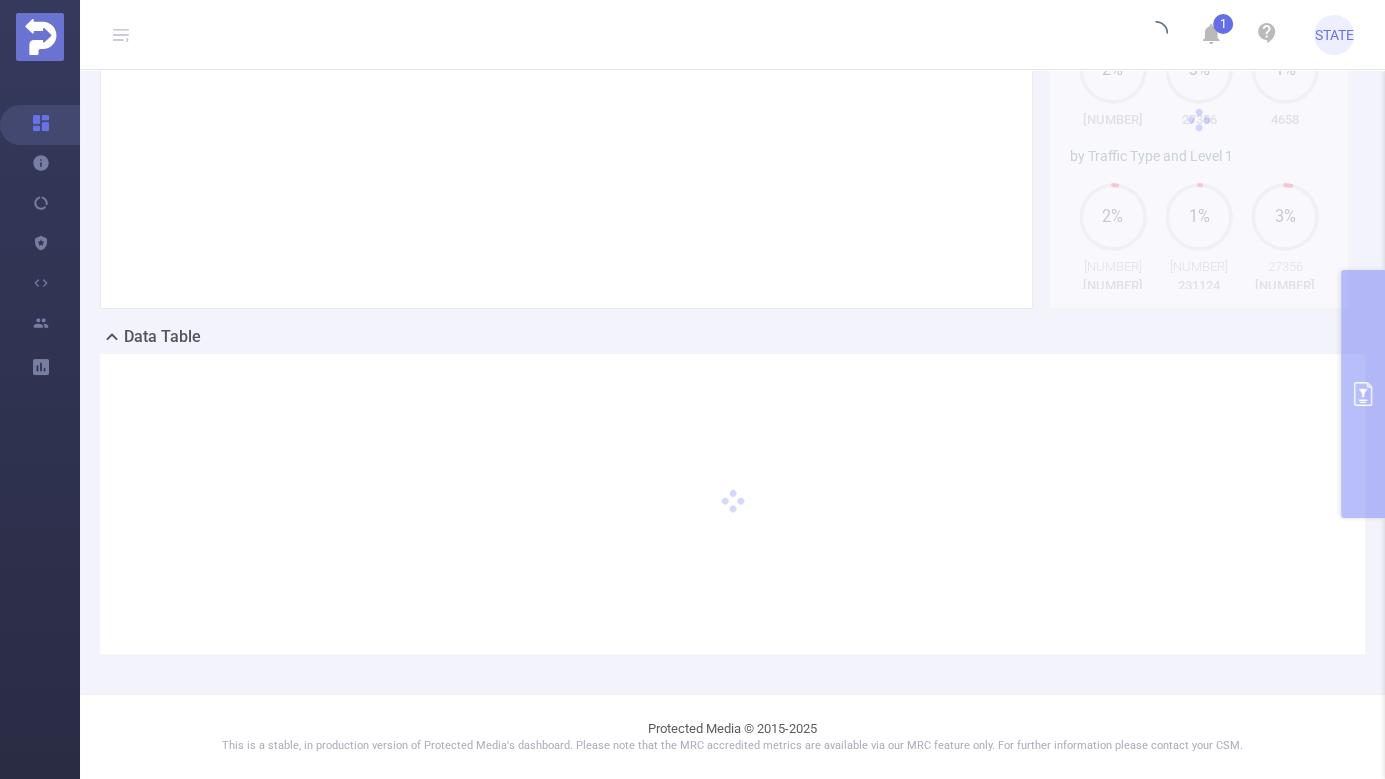 scroll, scrollTop: 228, scrollLeft: 0, axis: vertical 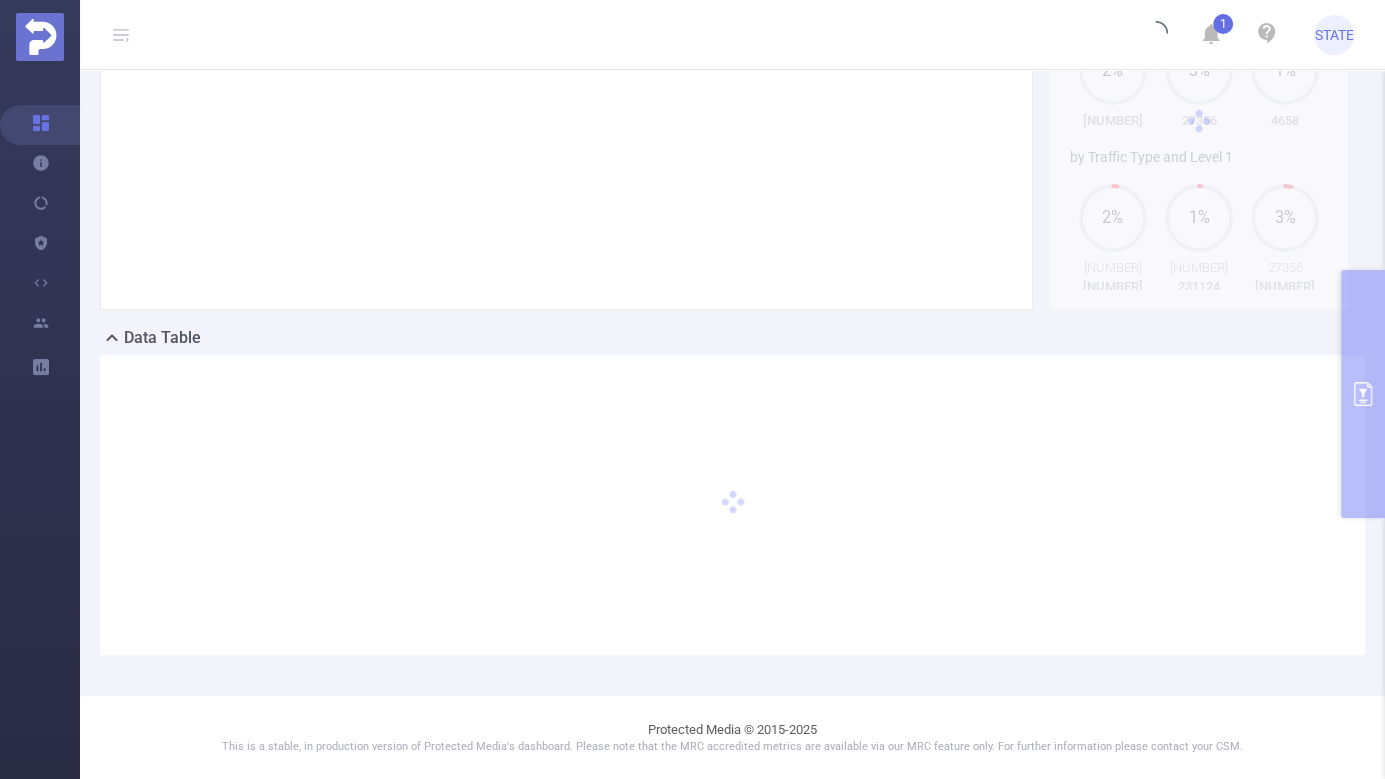 type 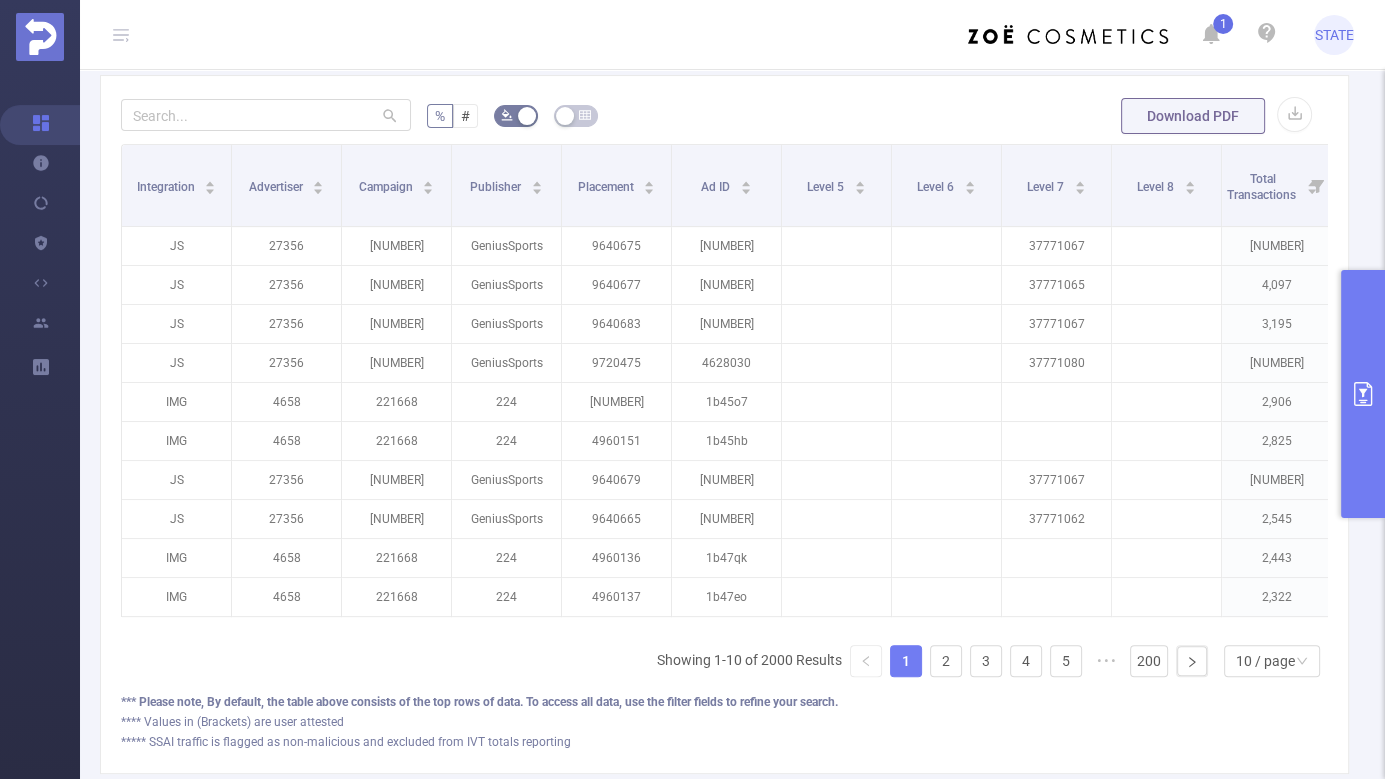 scroll, scrollTop: 597, scrollLeft: 0, axis: vertical 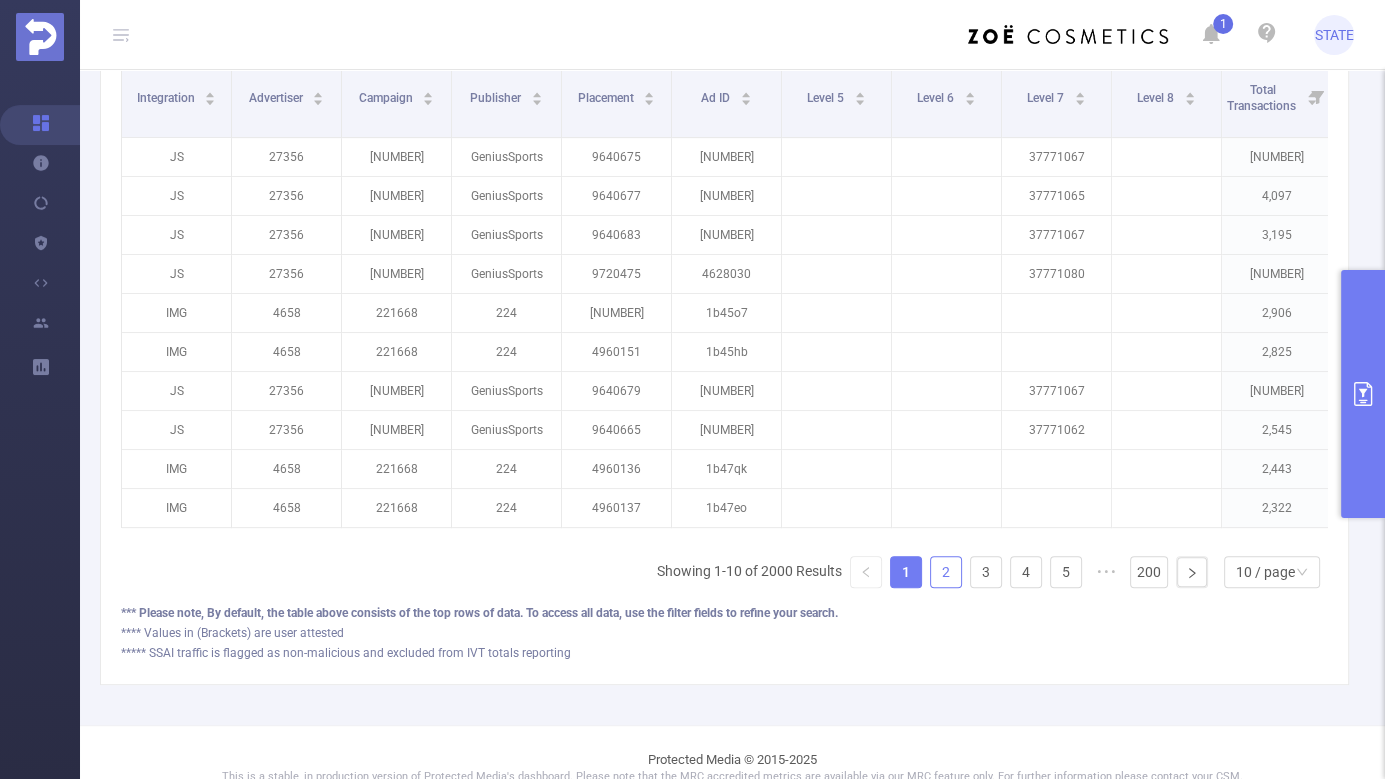click on "2" at bounding box center [946, 572] 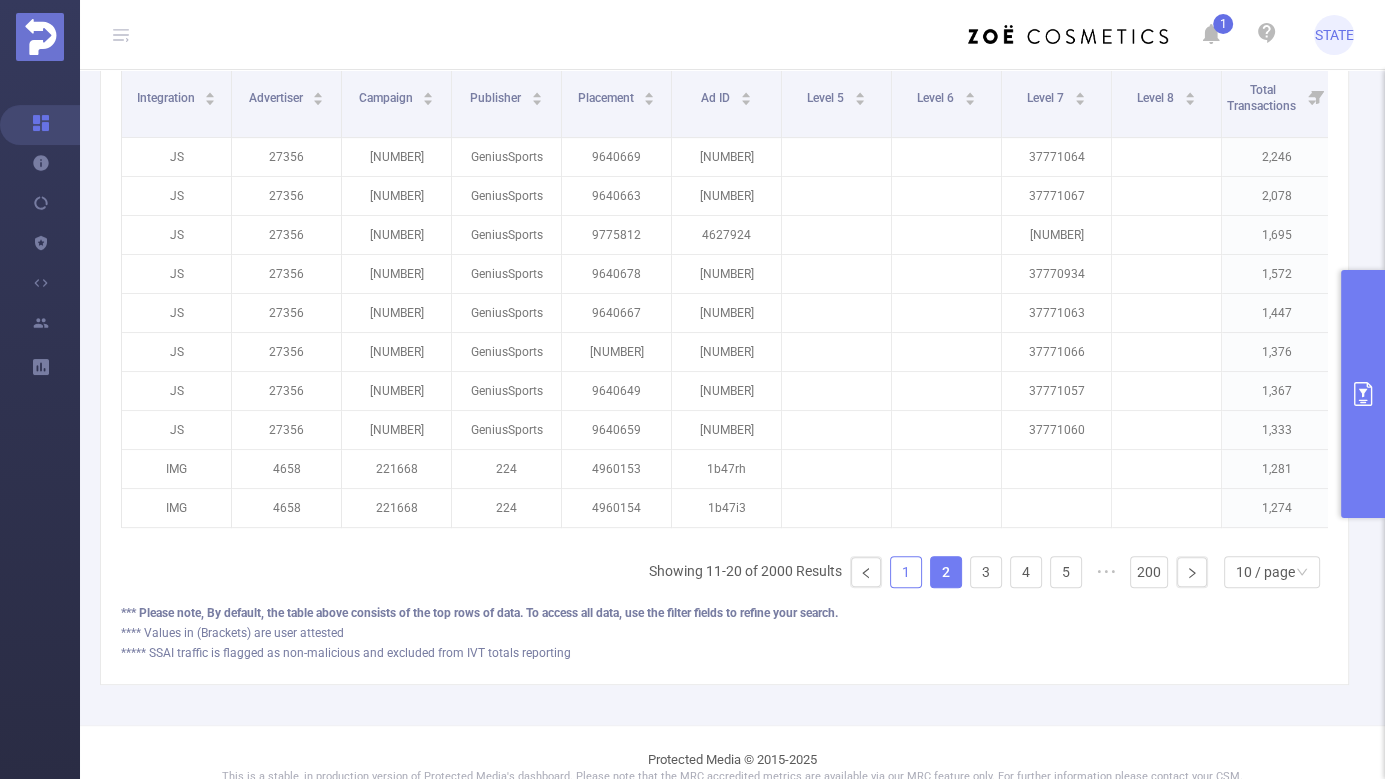 click on "1" at bounding box center (906, 572) 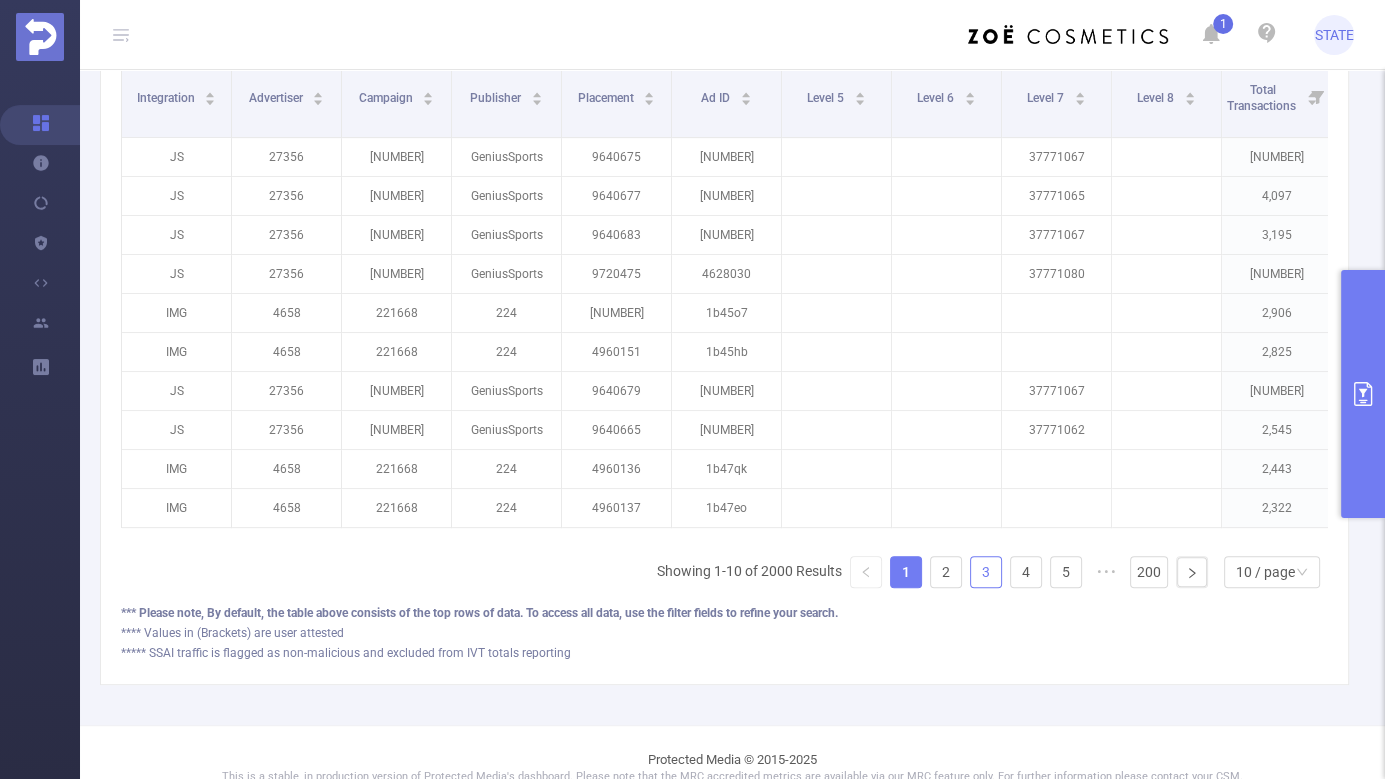 click on "3" at bounding box center (986, 572) 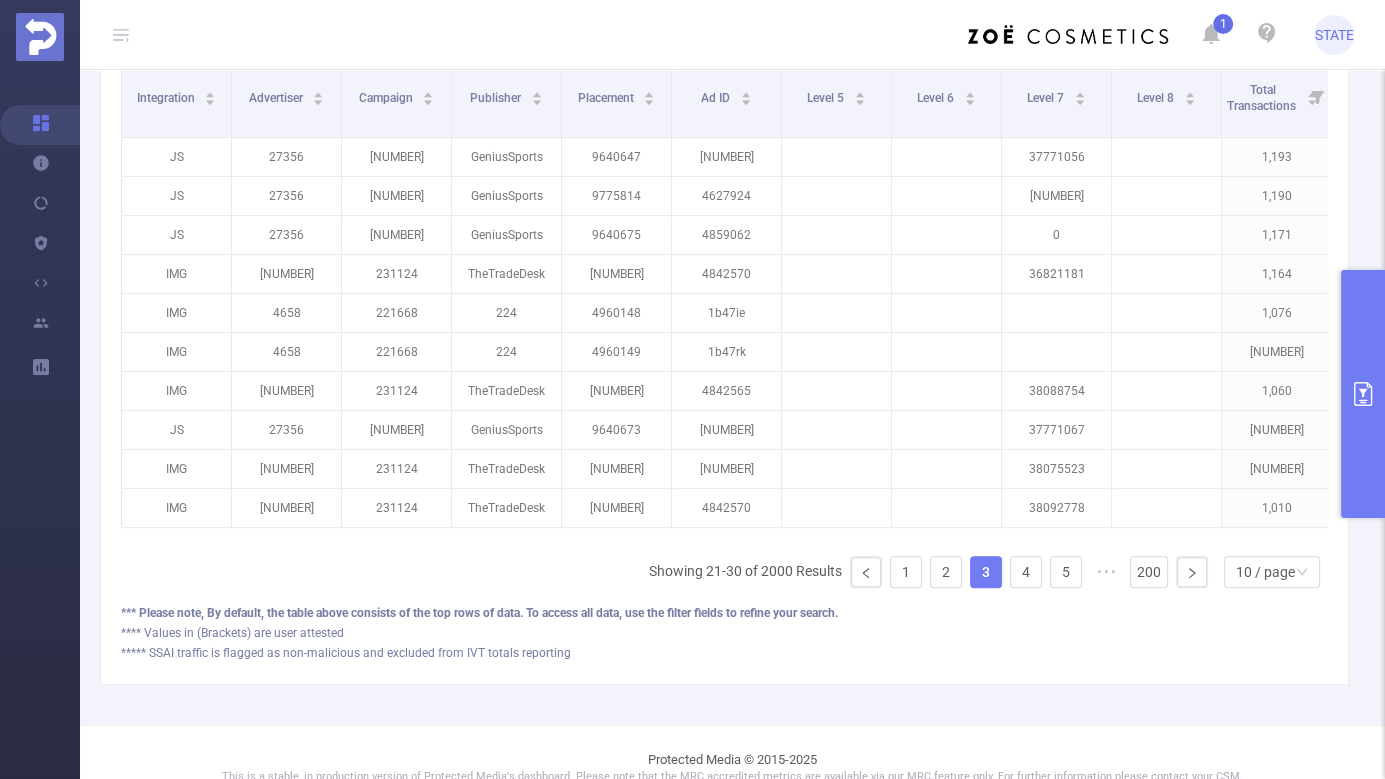 click on "Showing 21-30 of 2000 Results 1 2 3 4 5 ••• 200 10 / page" at bounding box center (988, 572) 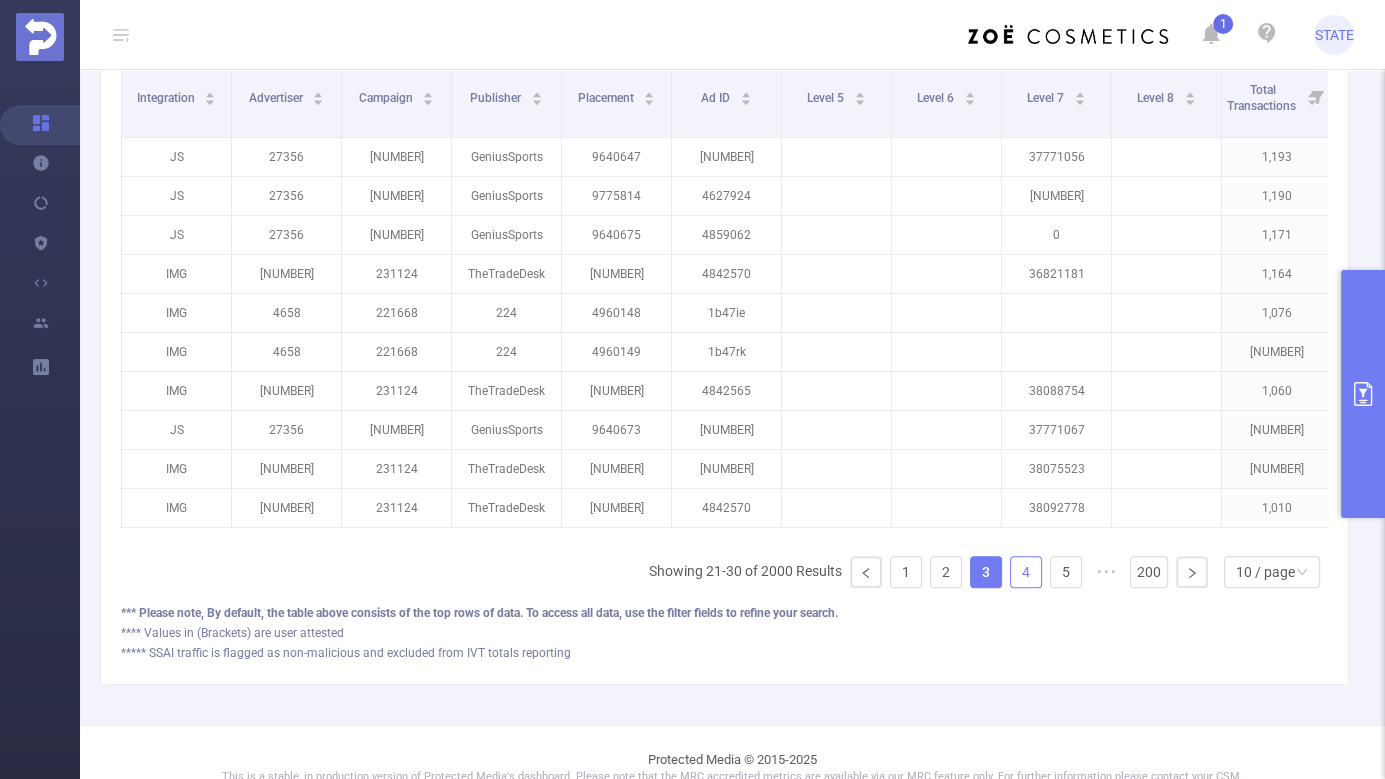 click on "4" at bounding box center [1026, 572] 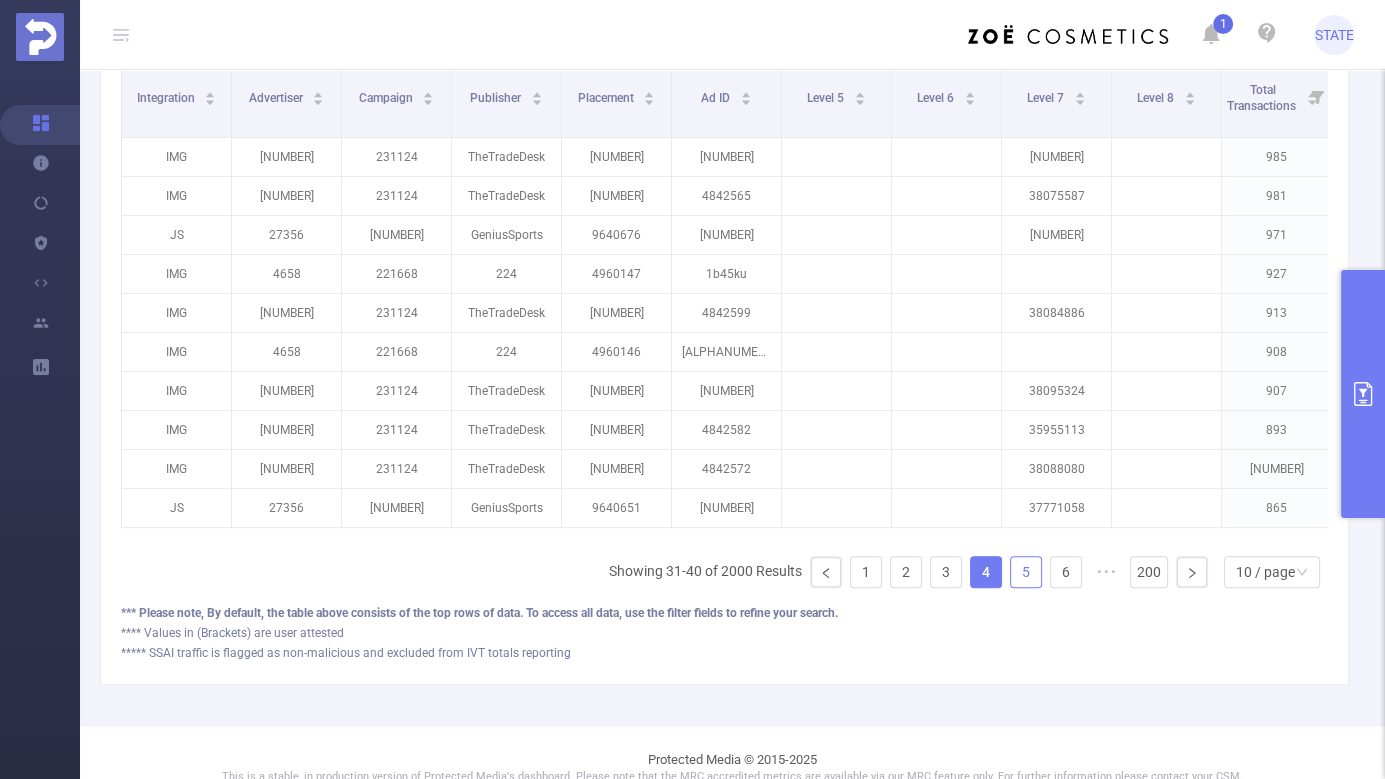click on "5" at bounding box center [1026, 572] 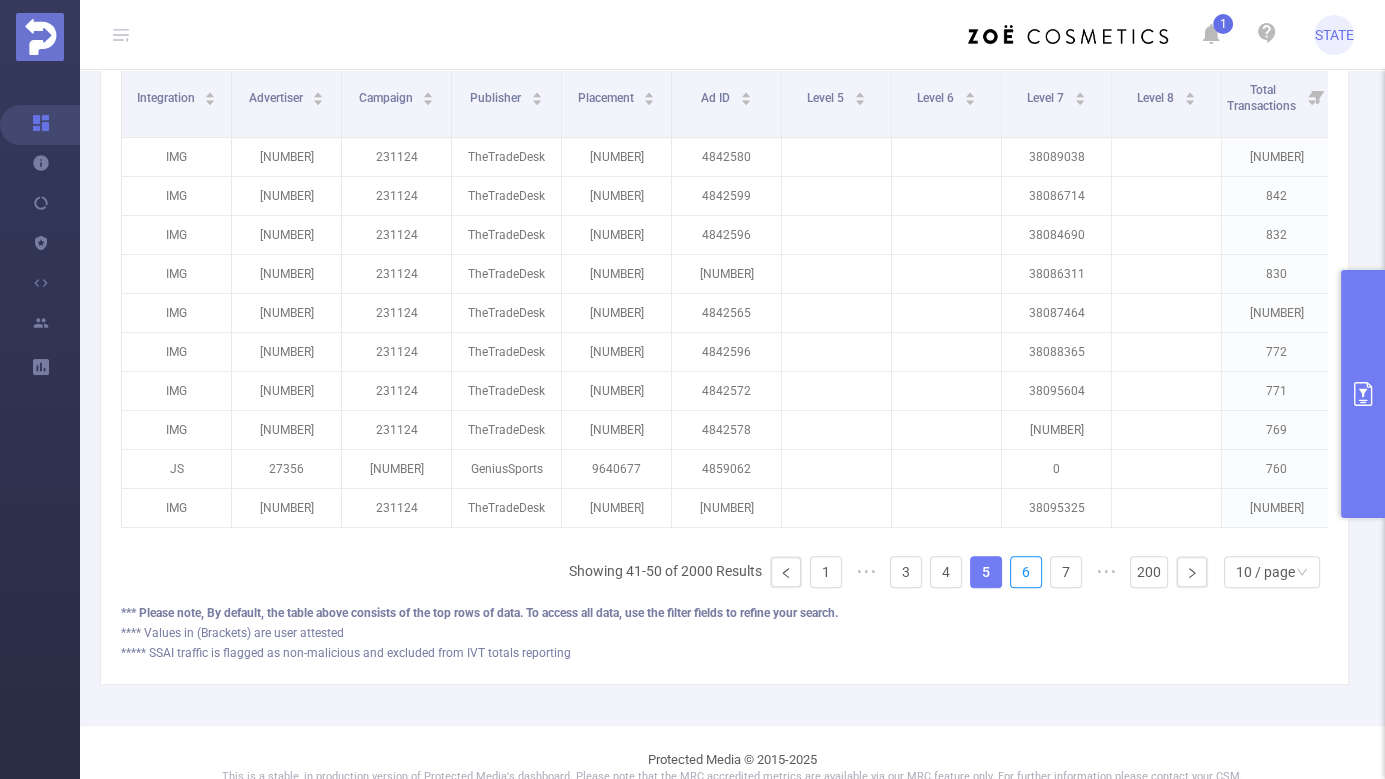 click on "6" at bounding box center [1026, 572] 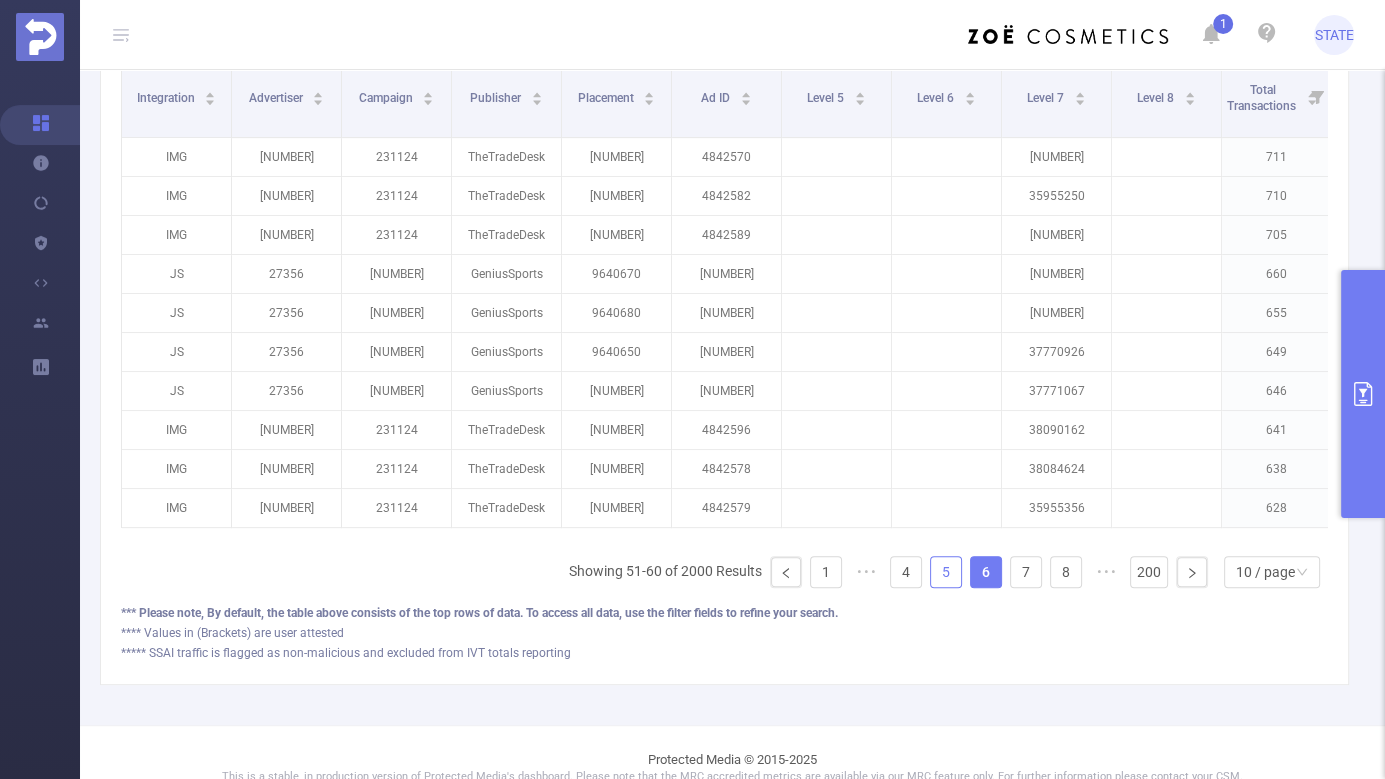 click on "5" at bounding box center (946, 572) 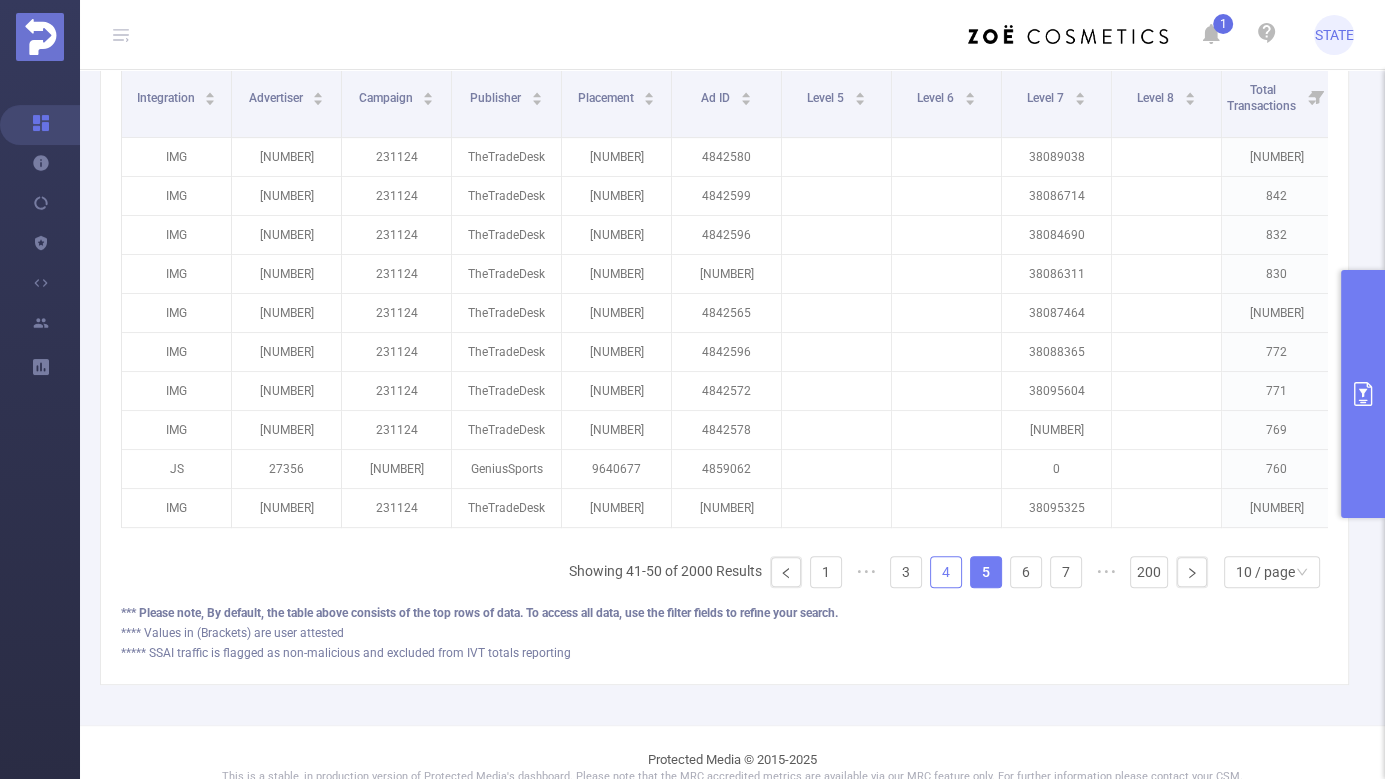 click on "4" at bounding box center [946, 572] 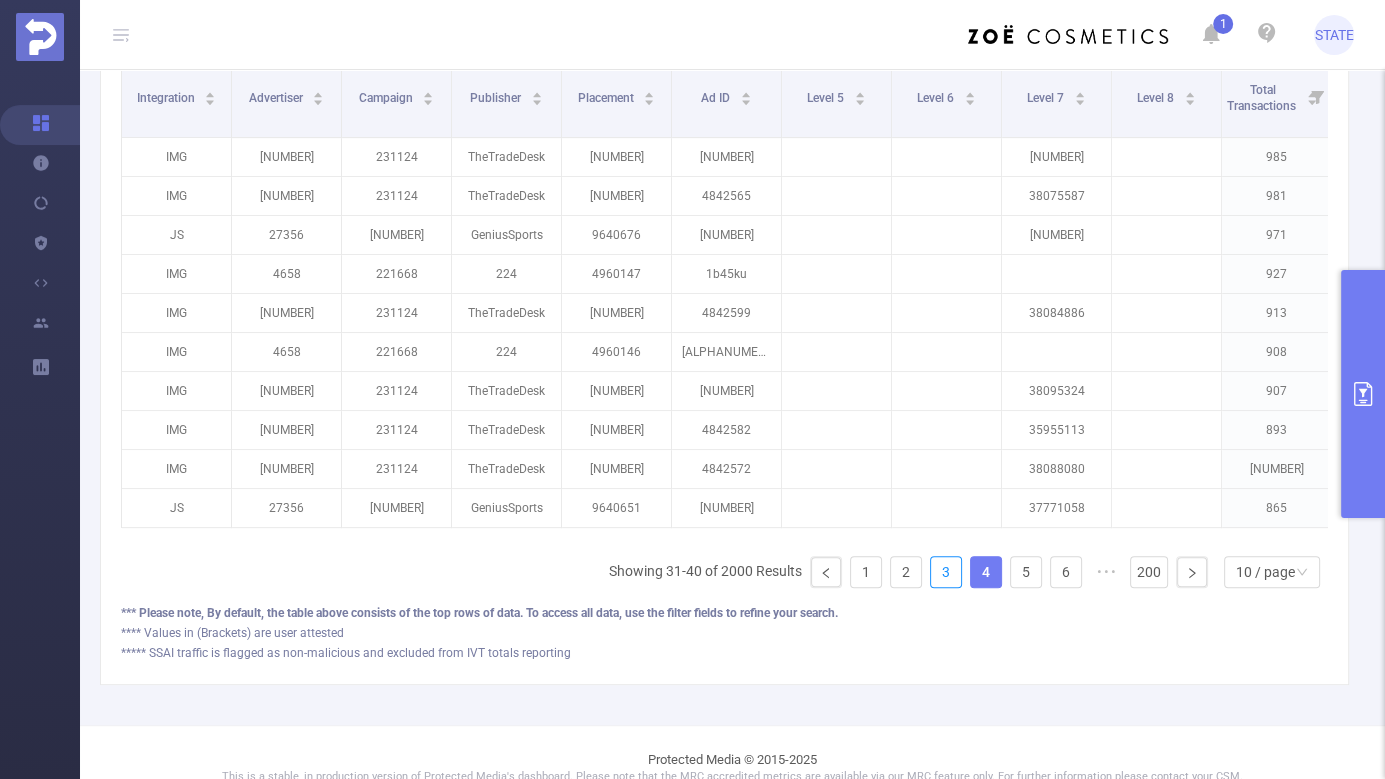 click on "3" at bounding box center [946, 572] 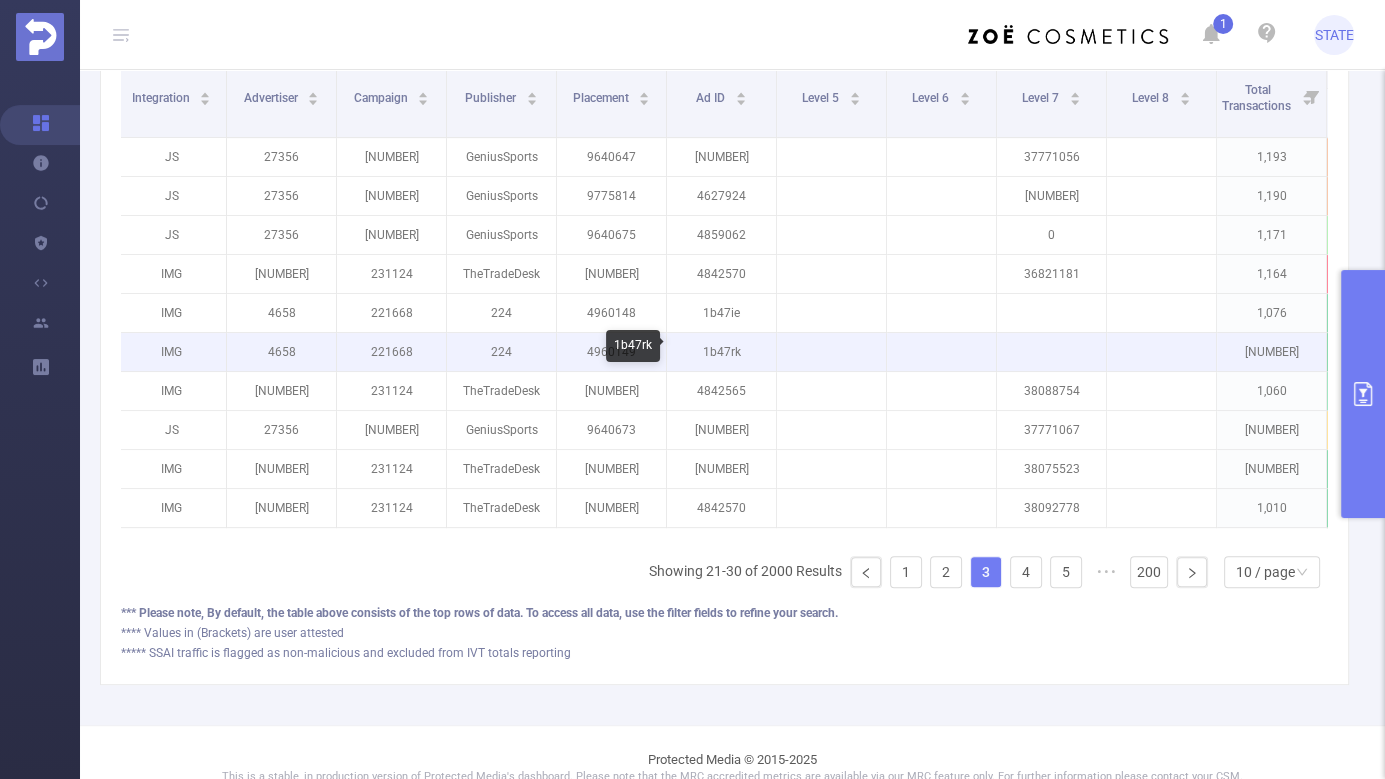 scroll, scrollTop: 0, scrollLeft: 338, axis: horizontal 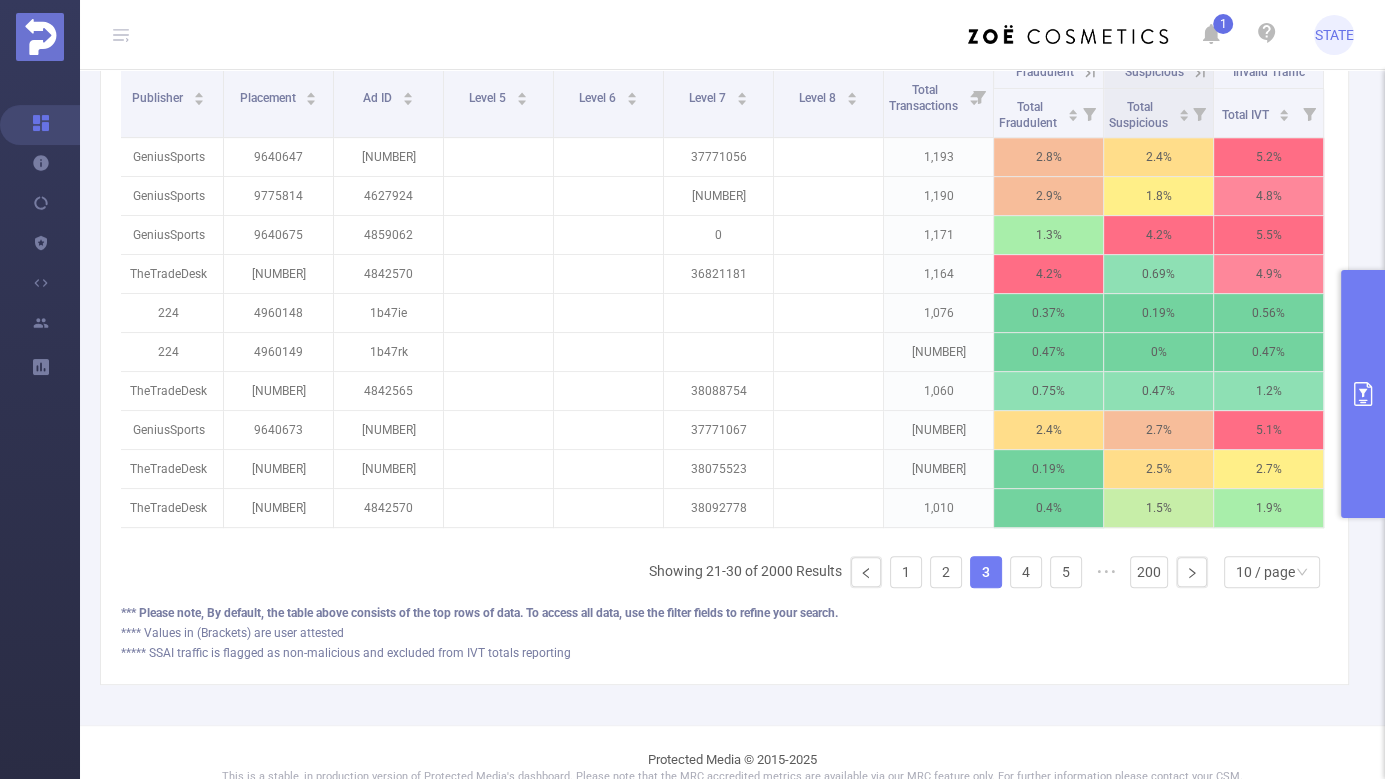 click on "Showing 21-30 of 2000 Results 1 2 3 4 5 ••• 200 10 / page" at bounding box center [988, 572] 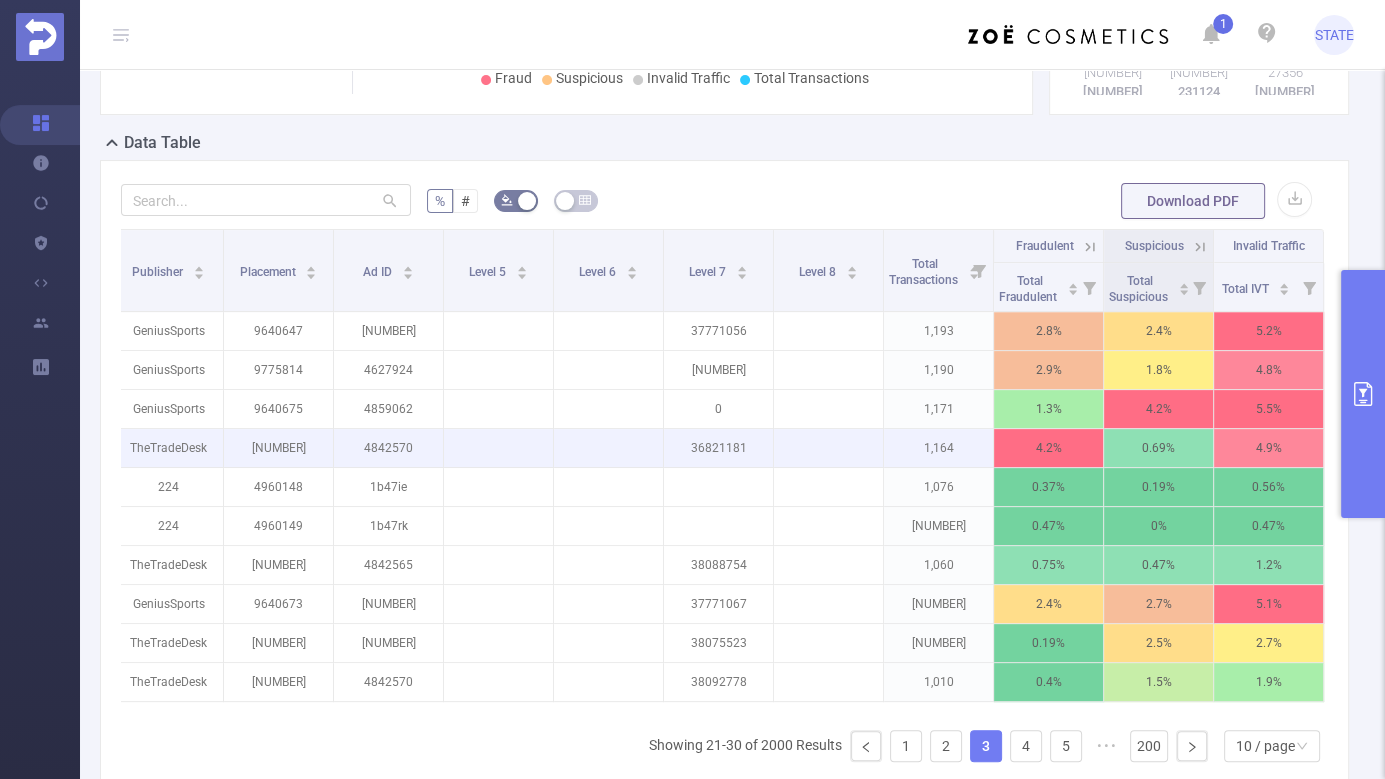 scroll, scrollTop: 322, scrollLeft: 0, axis: vertical 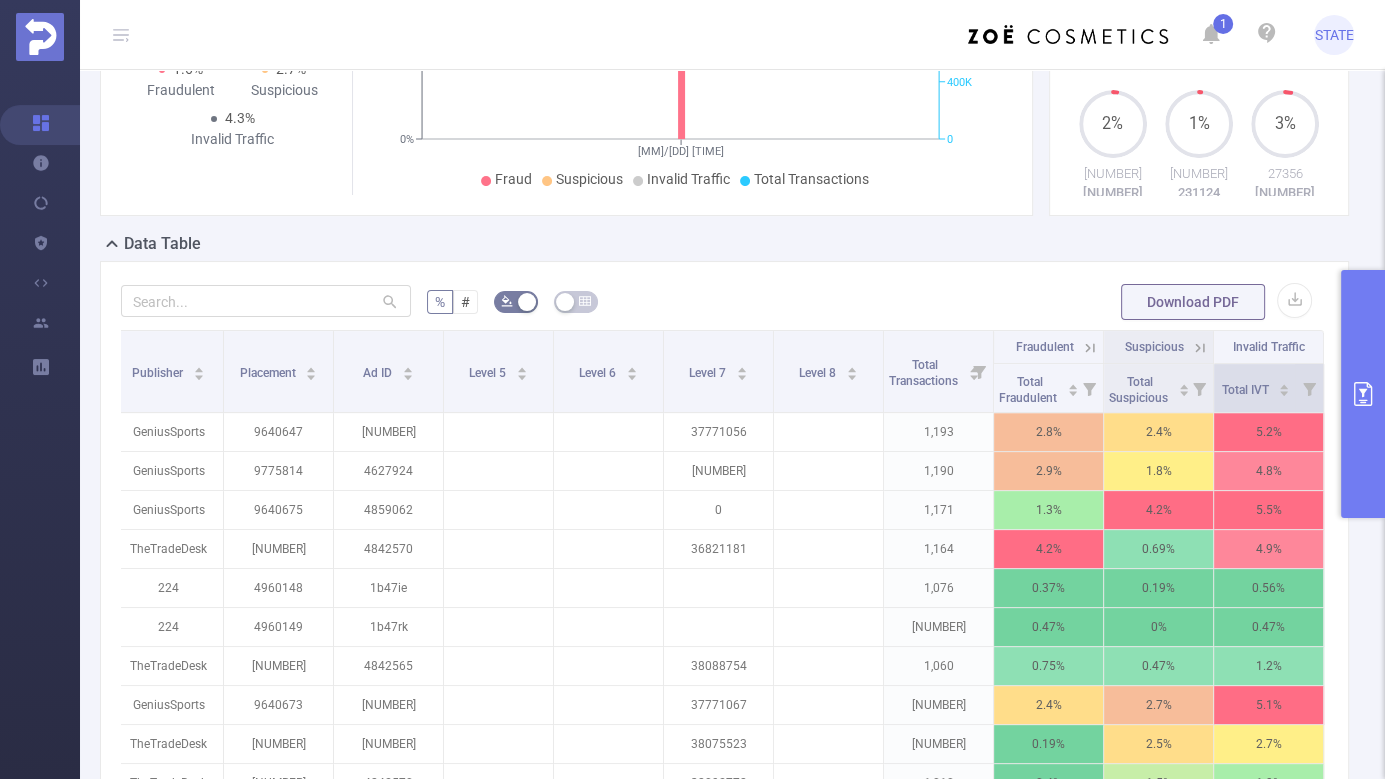 click at bounding box center (1309, 388) 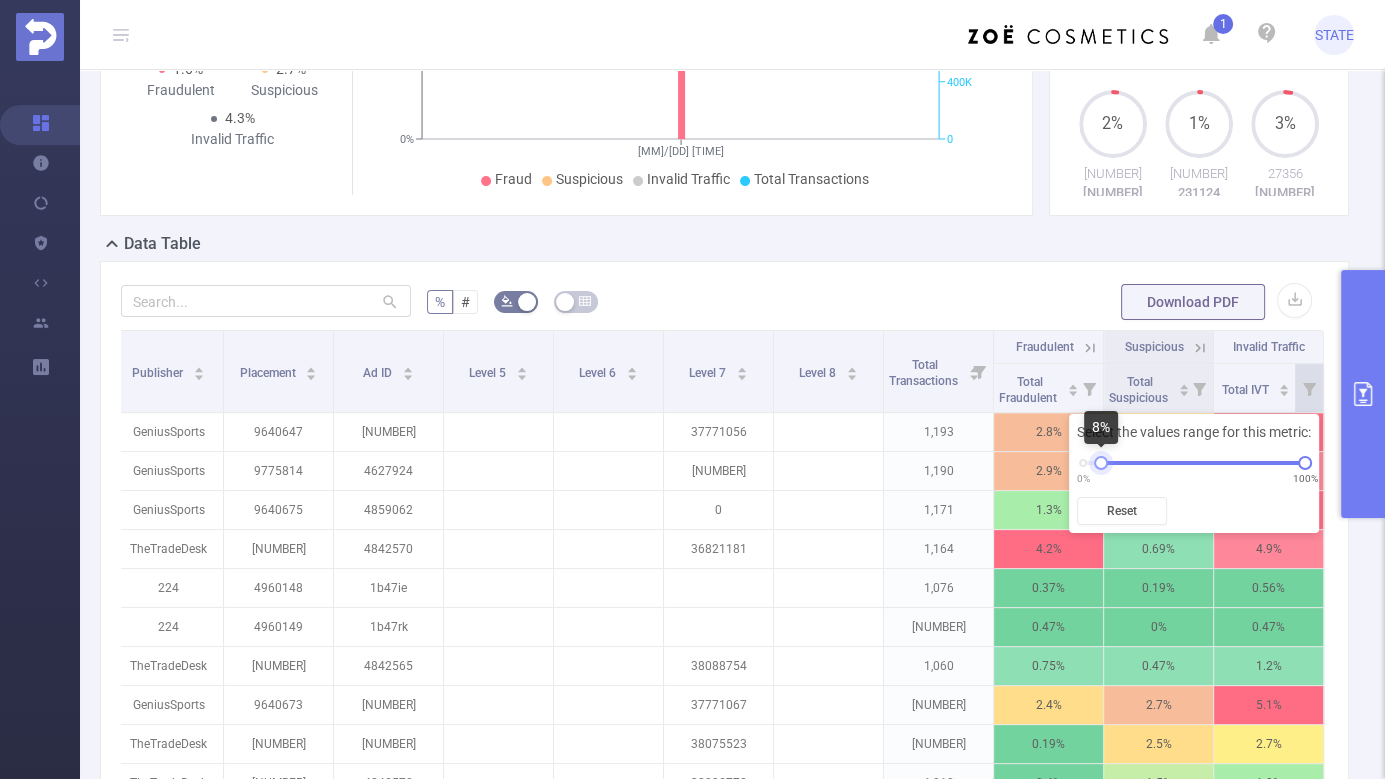drag, startPoint x: 1085, startPoint y: 465, endPoint x: 1108, endPoint y: 466, distance: 23.021729 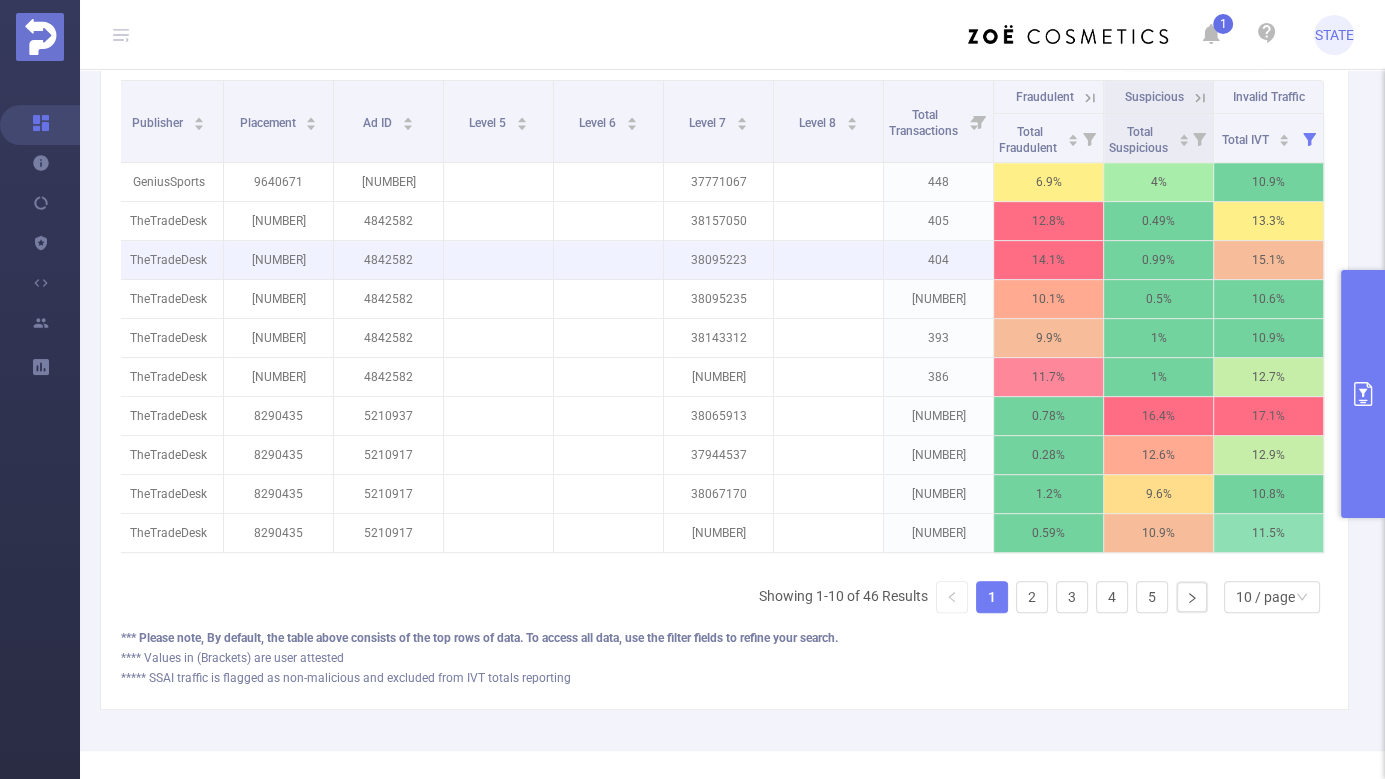 scroll, scrollTop: 612, scrollLeft: 0, axis: vertical 